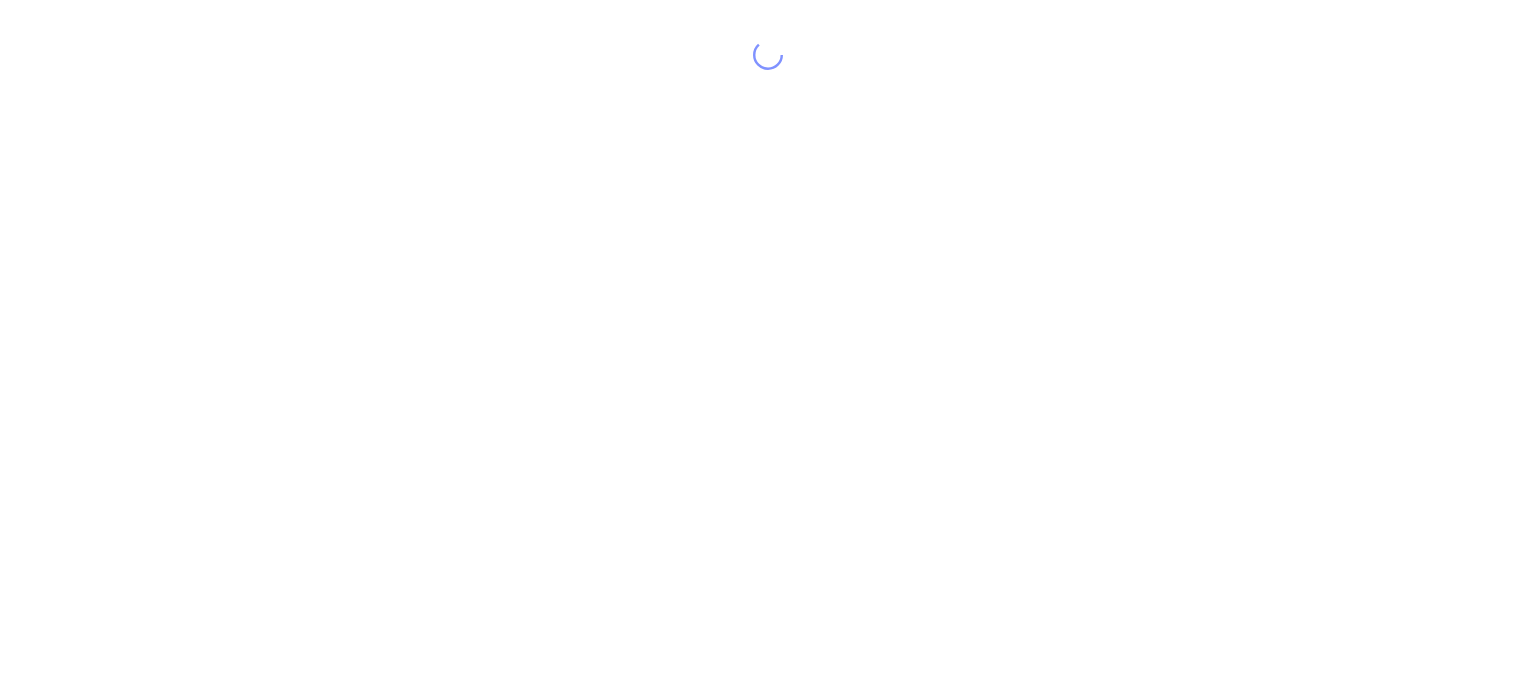 scroll, scrollTop: 0, scrollLeft: 0, axis: both 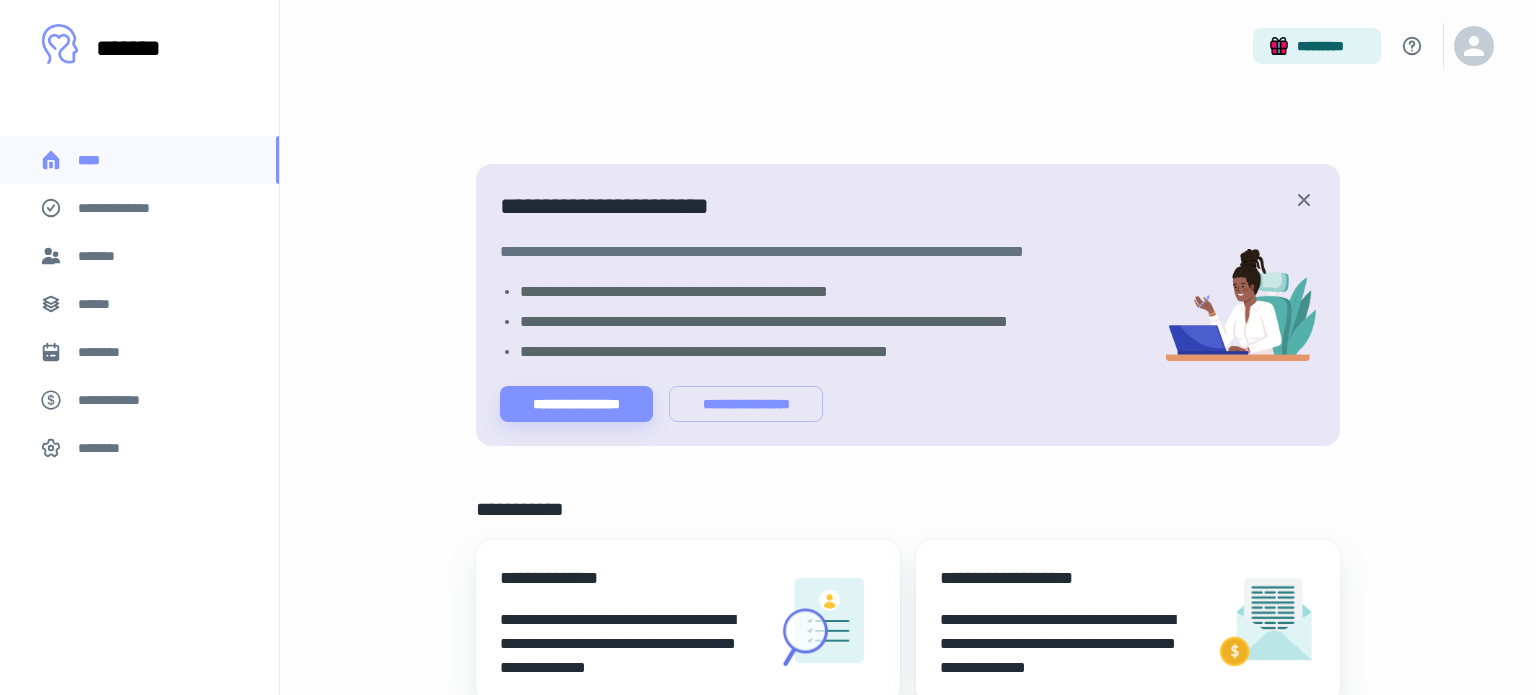 click on "[FIRST] [LAST] [ADDRESS] [CITY], [STATE] [ZIP]" at bounding box center (908, 859) 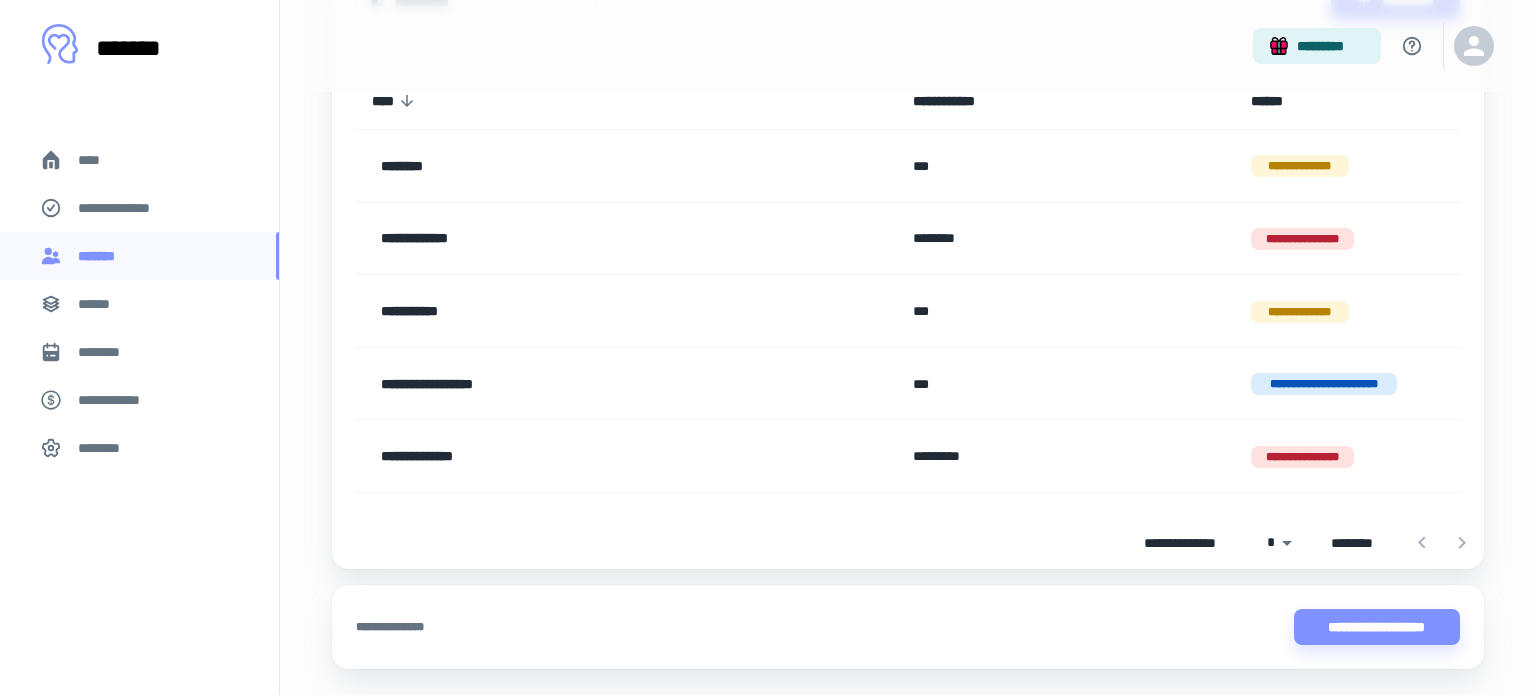 scroll, scrollTop: 240, scrollLeft: 0, axis: vertical 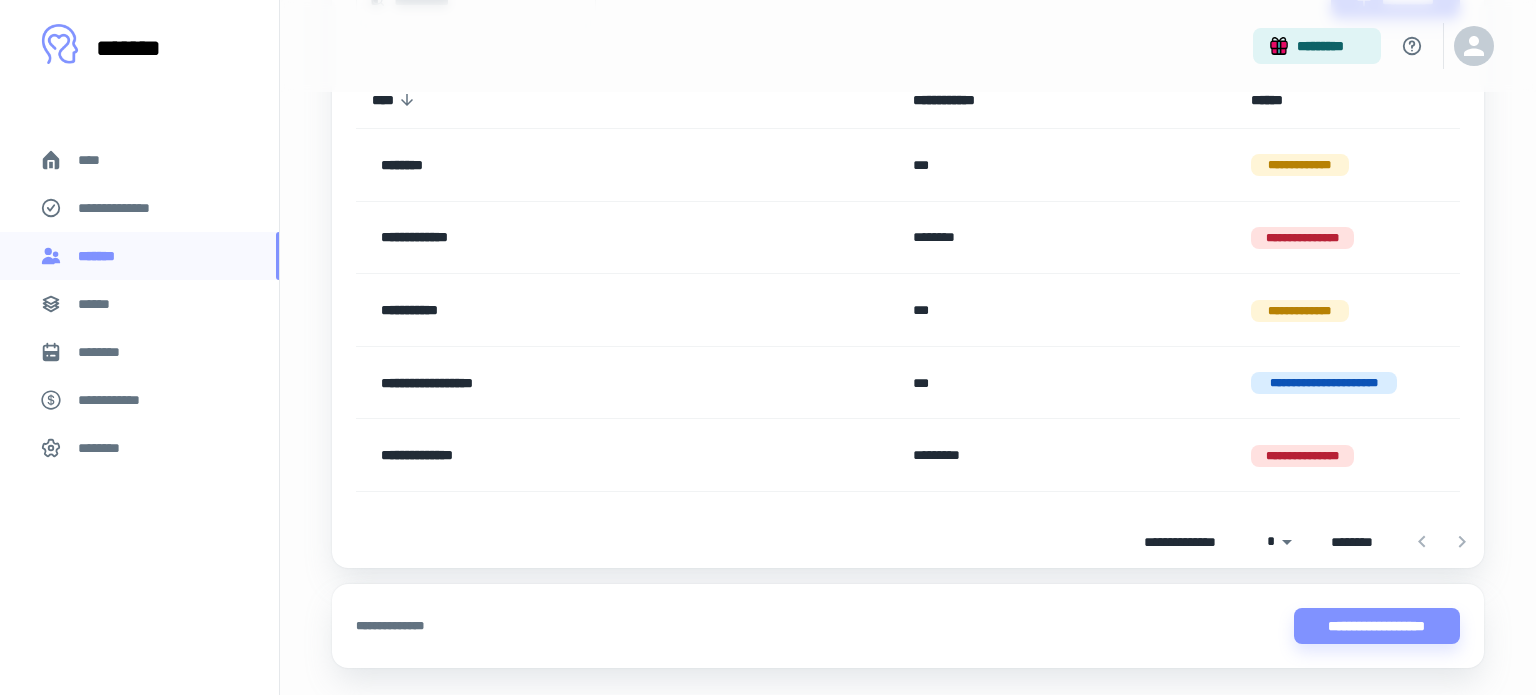 click on "**********" at bounding box center [569, 455] 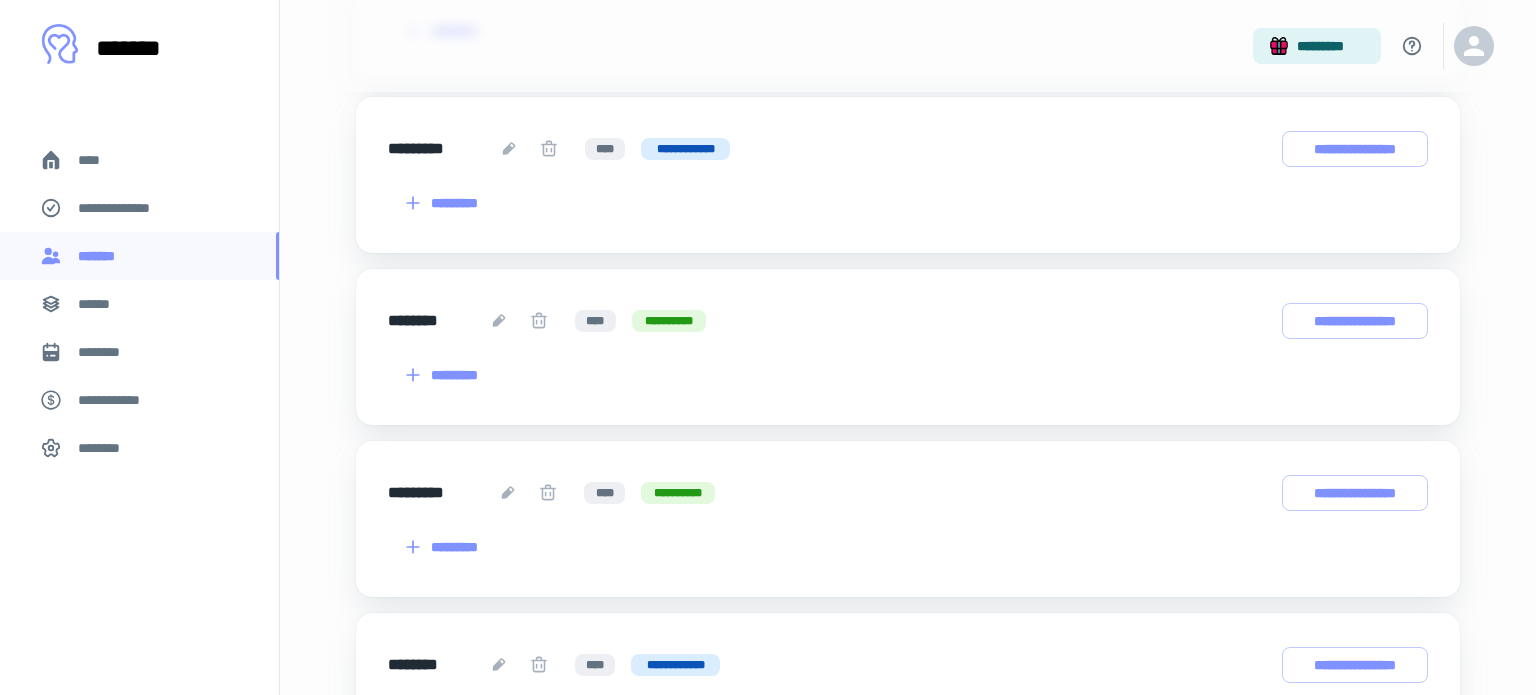 scroll, scrollTop: 1398, scrollLeft: 0, axis: vertical 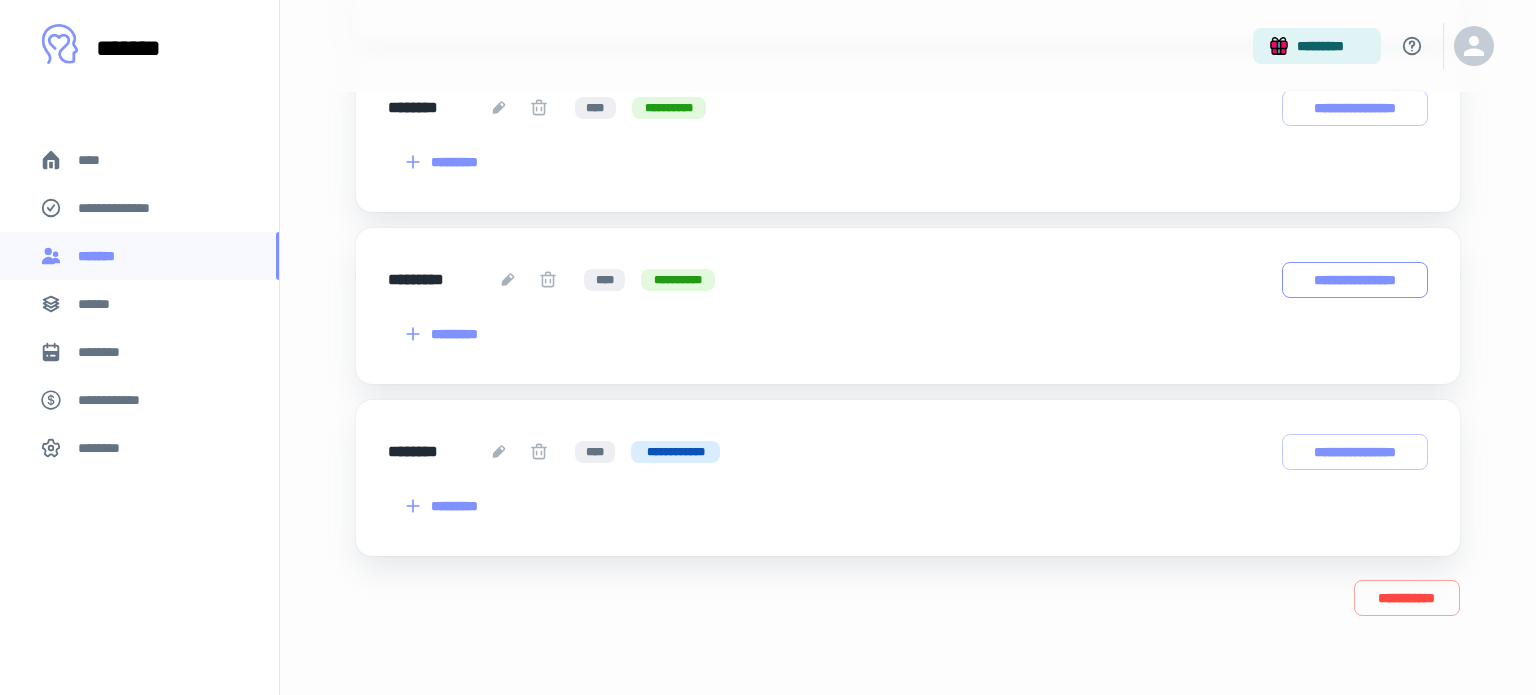 click on "**********" at bounding box center (1355, 280) 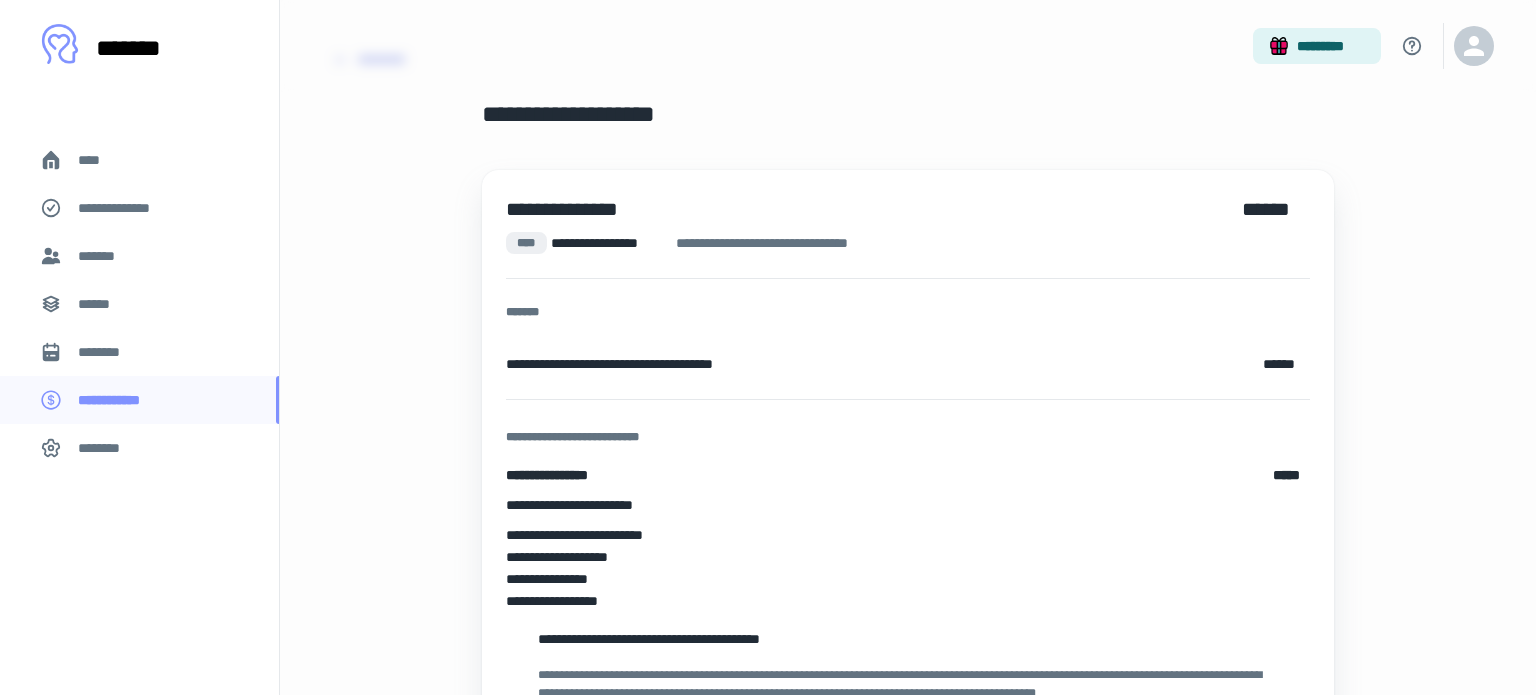 scroll, scrollTop: 444, scrollLeft: 0, axis: vertical 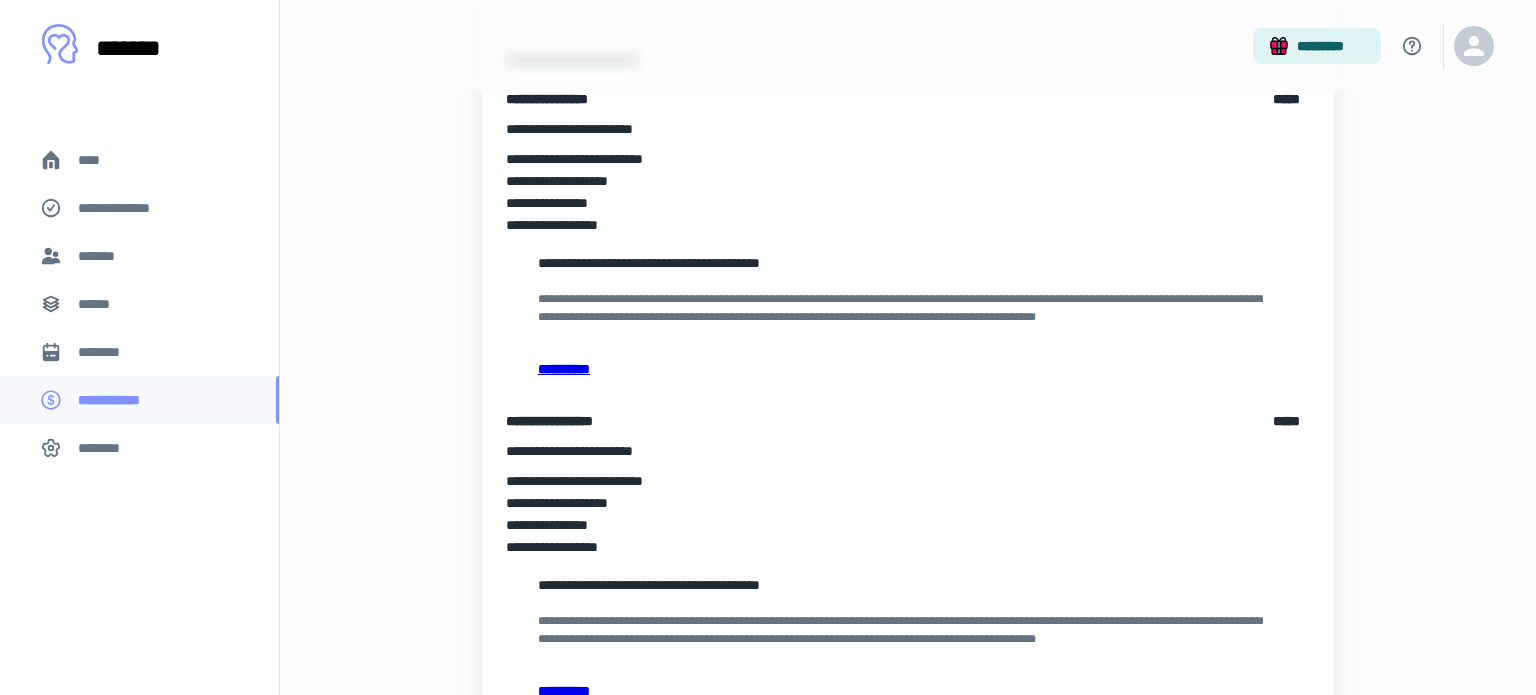 click on "**********" at bounding box center (908, 369) 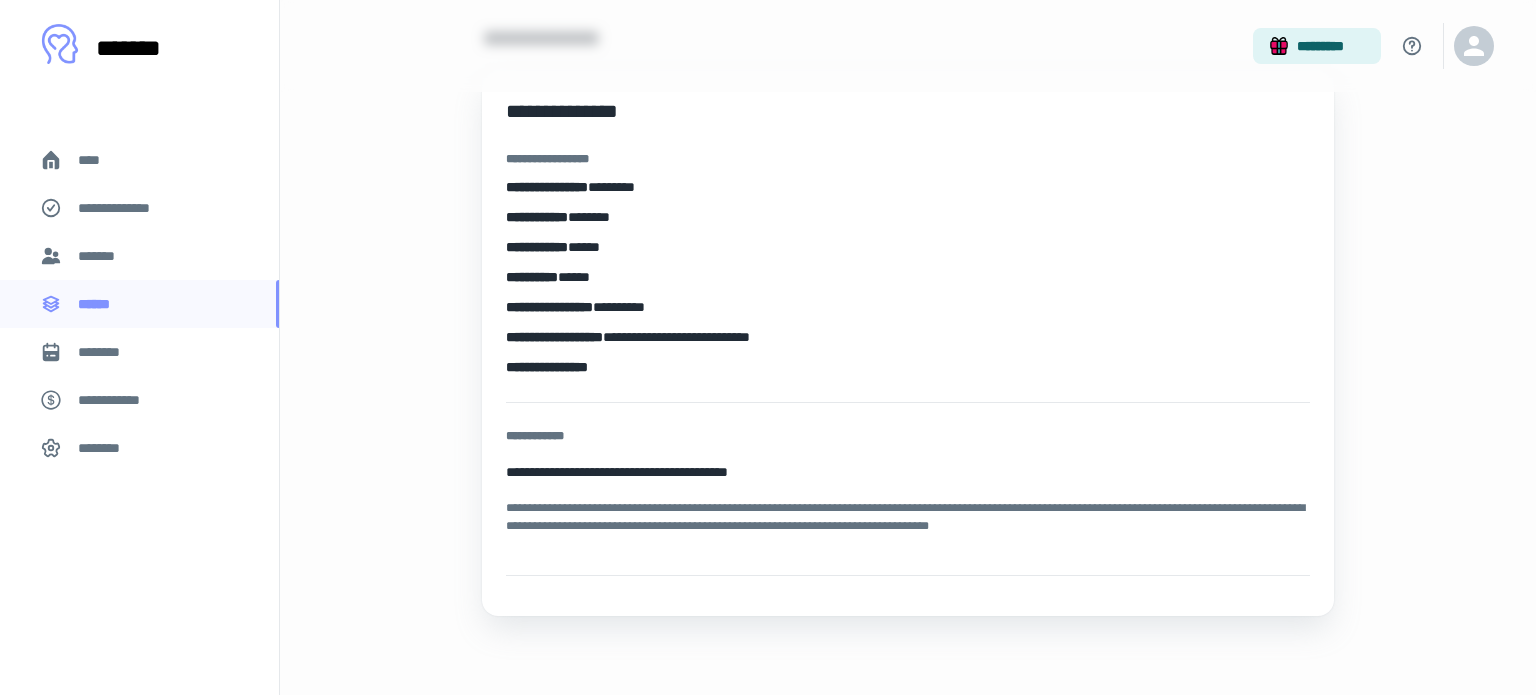 scroll, scrollTop: 0, scrollLeft: 0, axis: both 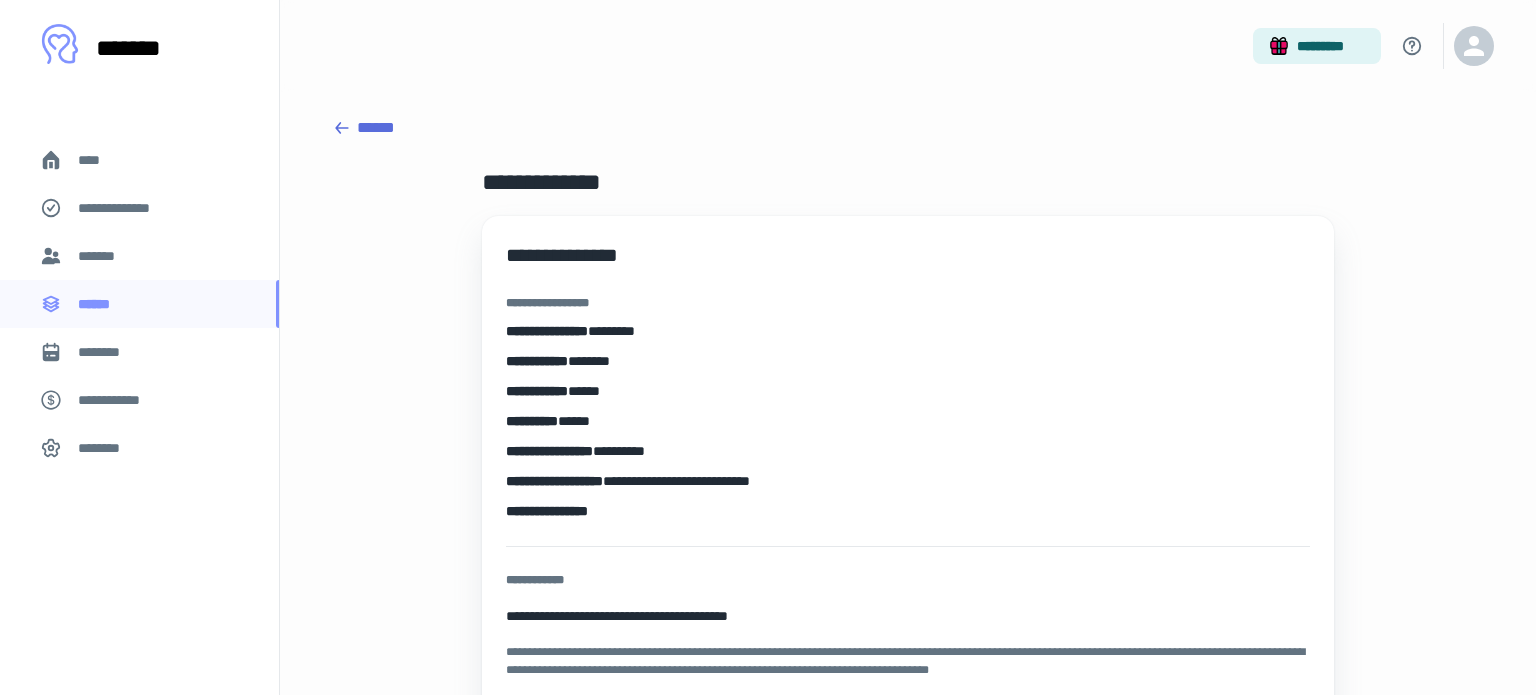 click on "******" at bounding box center [908, 128] 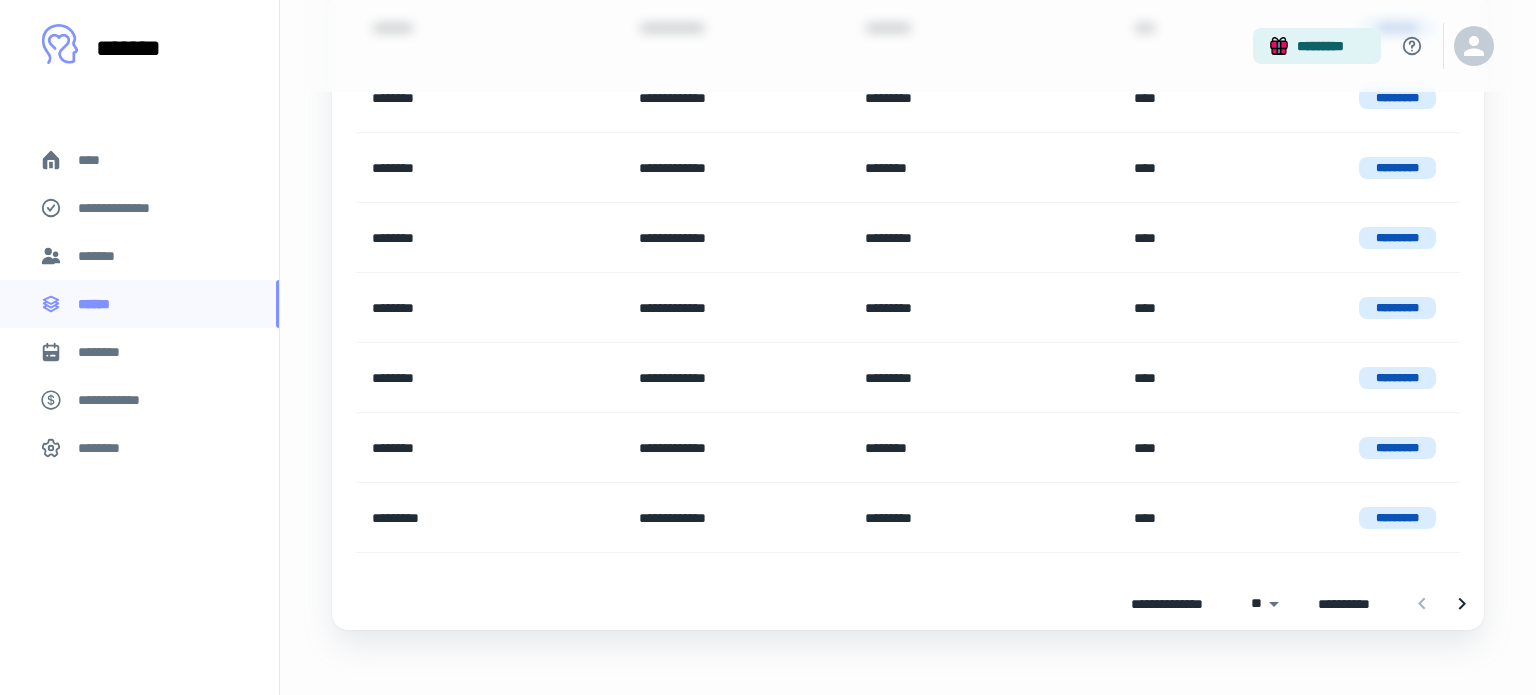 scroll, scrollTop: 0, scrollLeft: 0, axis: both 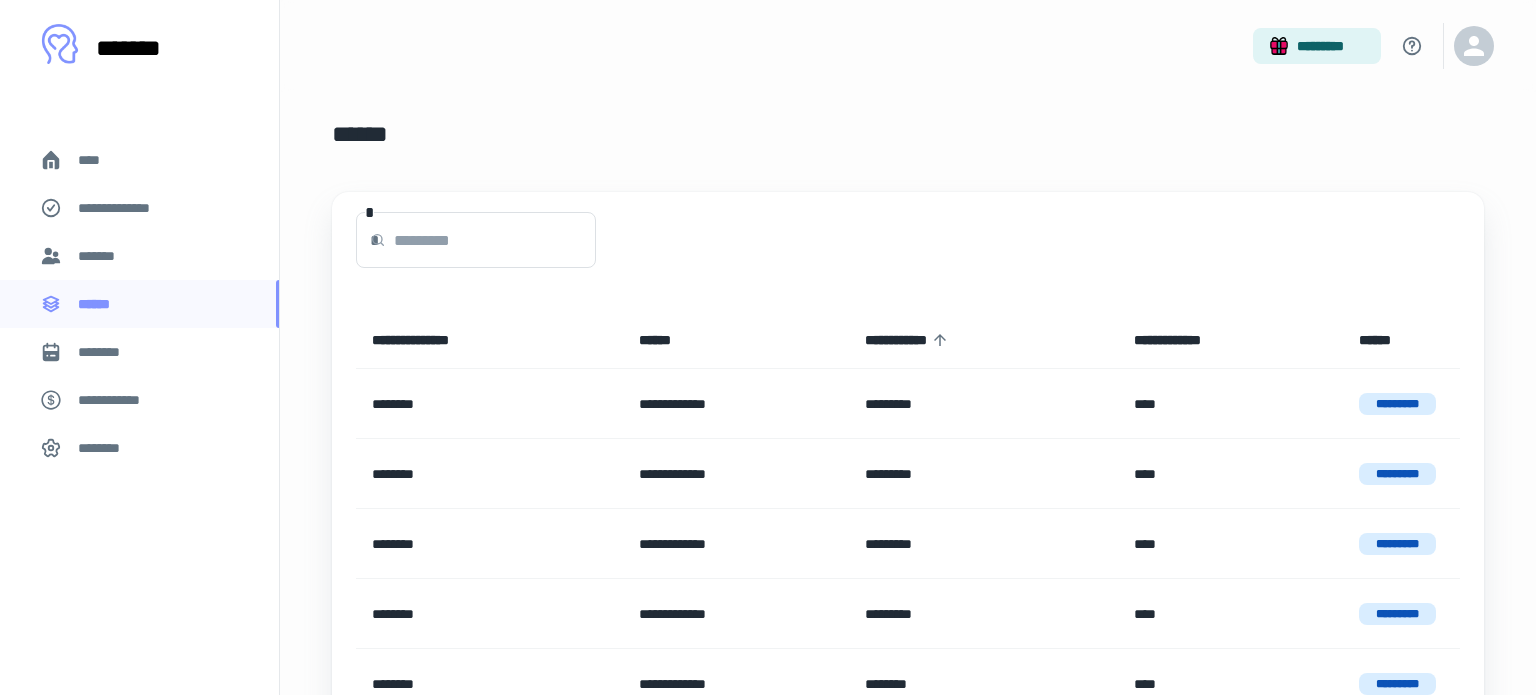 click on "*******" at bounding box center (139, 256) 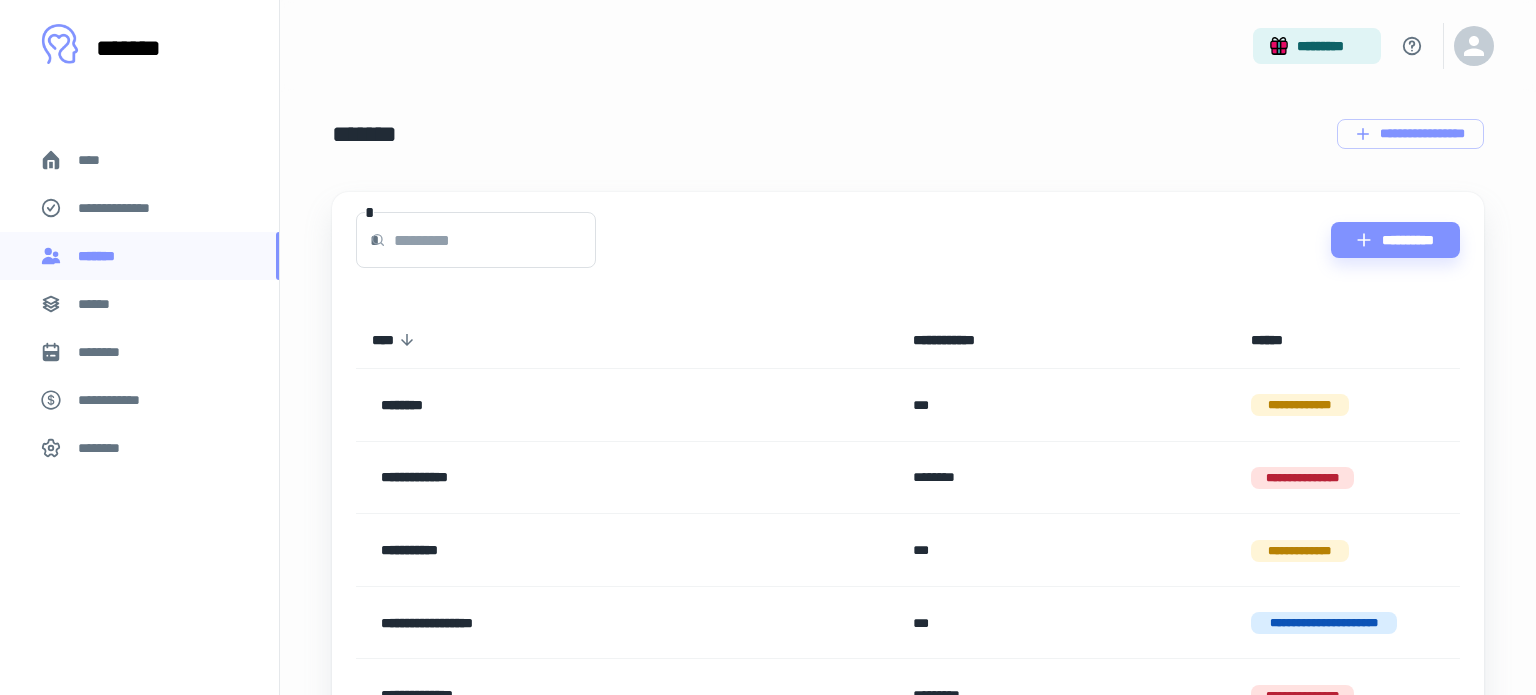 scroll, scrollTop: 292, scrollLeft: 0, axis: vertical 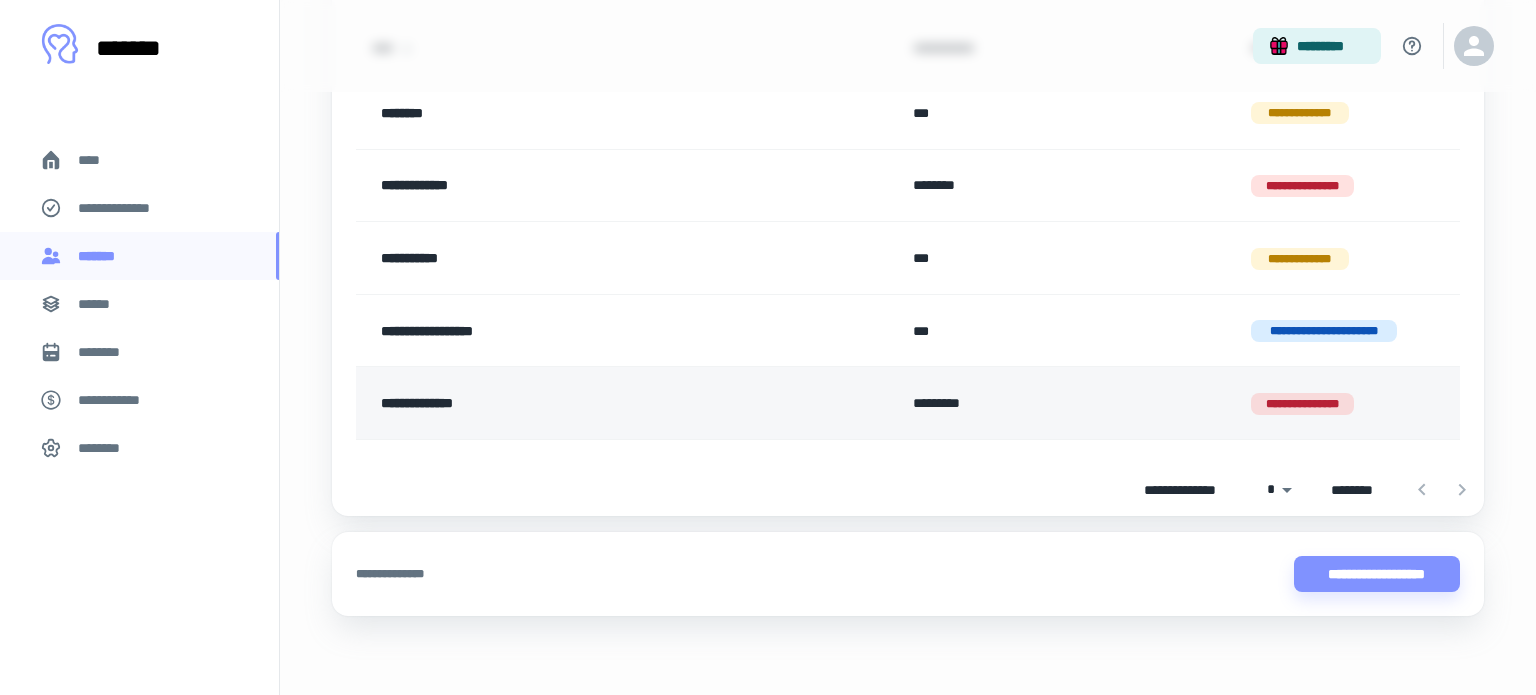click on "**********" at bounding box center [569, 403] 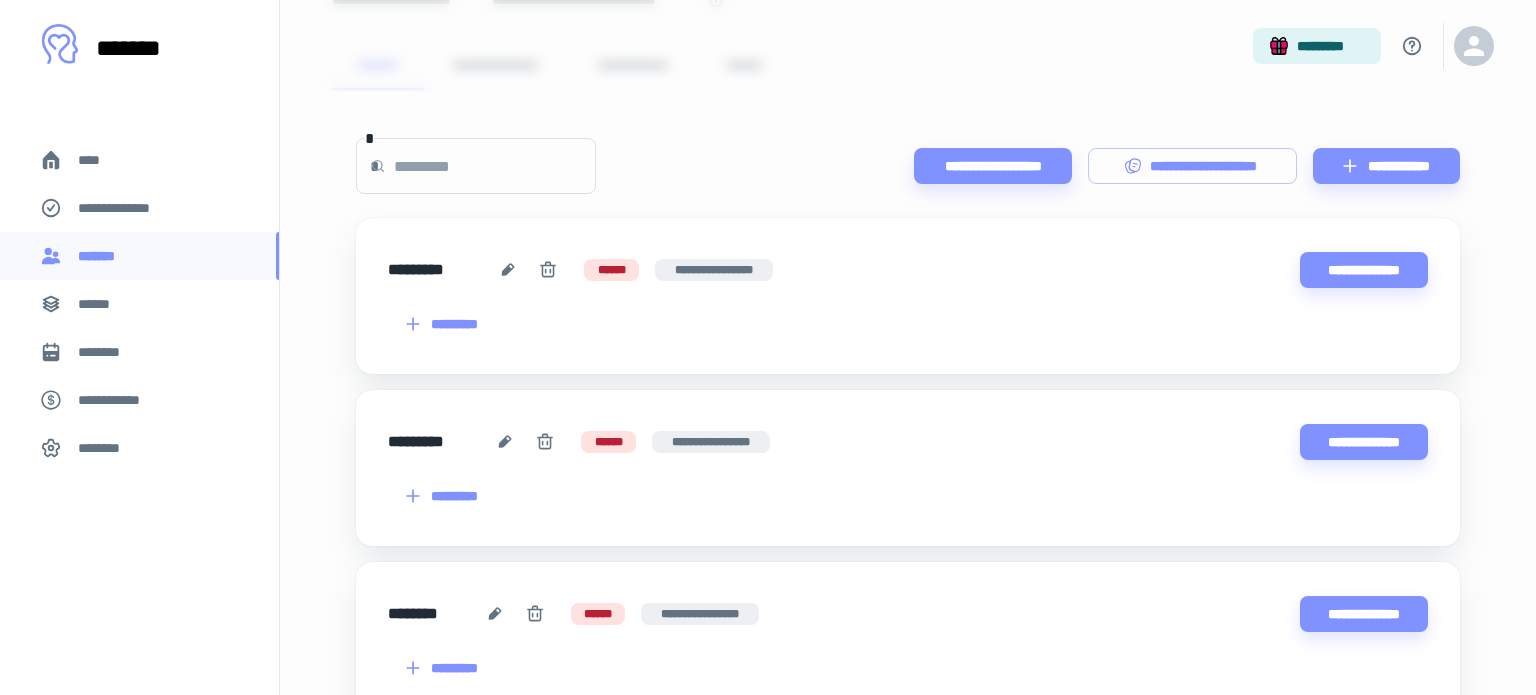 scroll, scrollTop: 0, scrollLeft: 0, axis: both 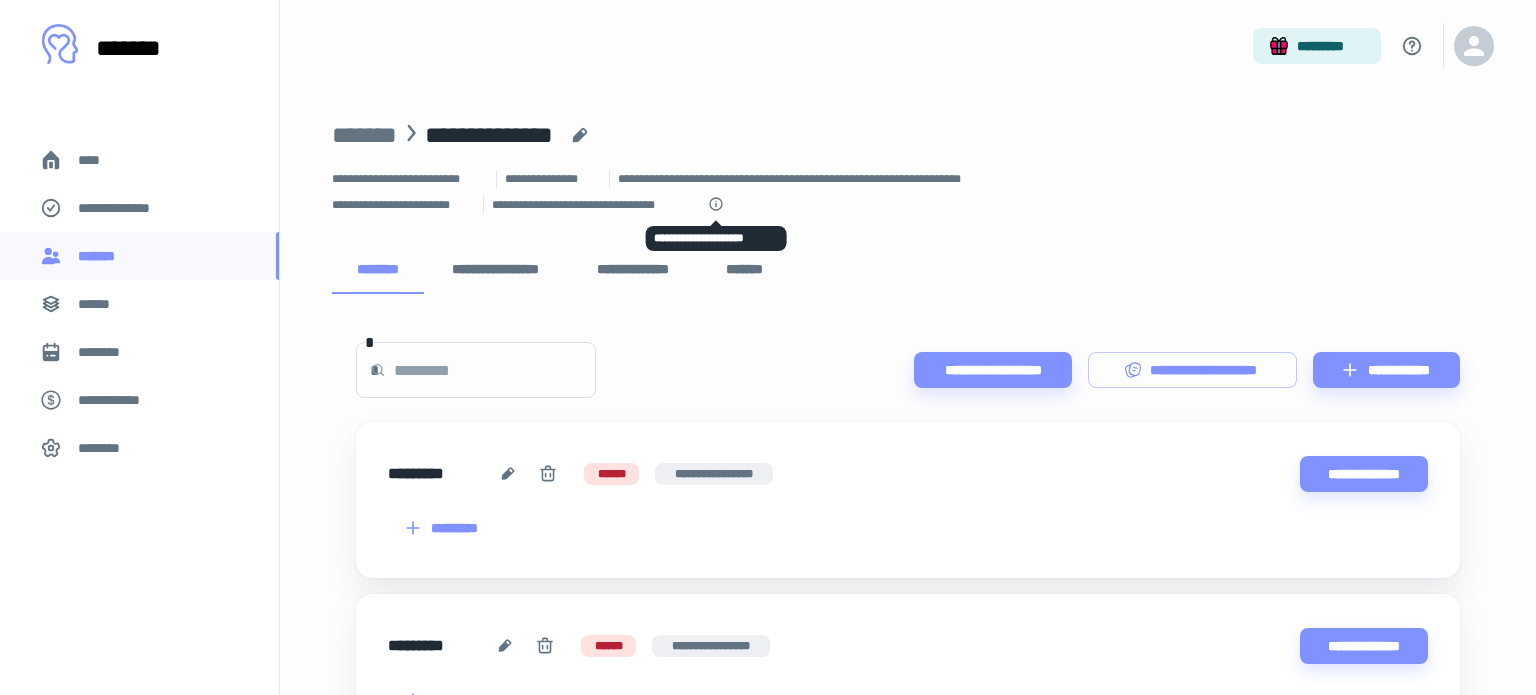 click 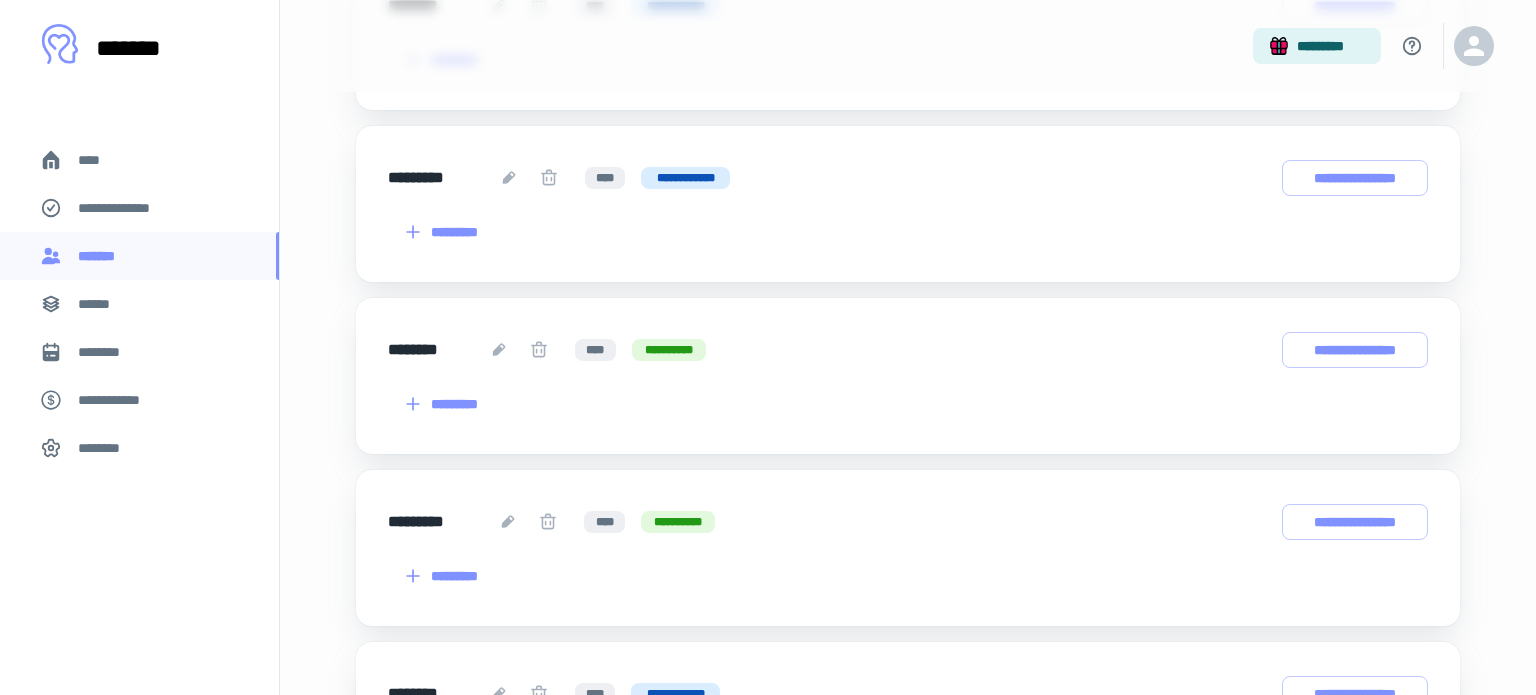 scroll, scrollTop: 1398, scrollLeft: 0, axis: vertical 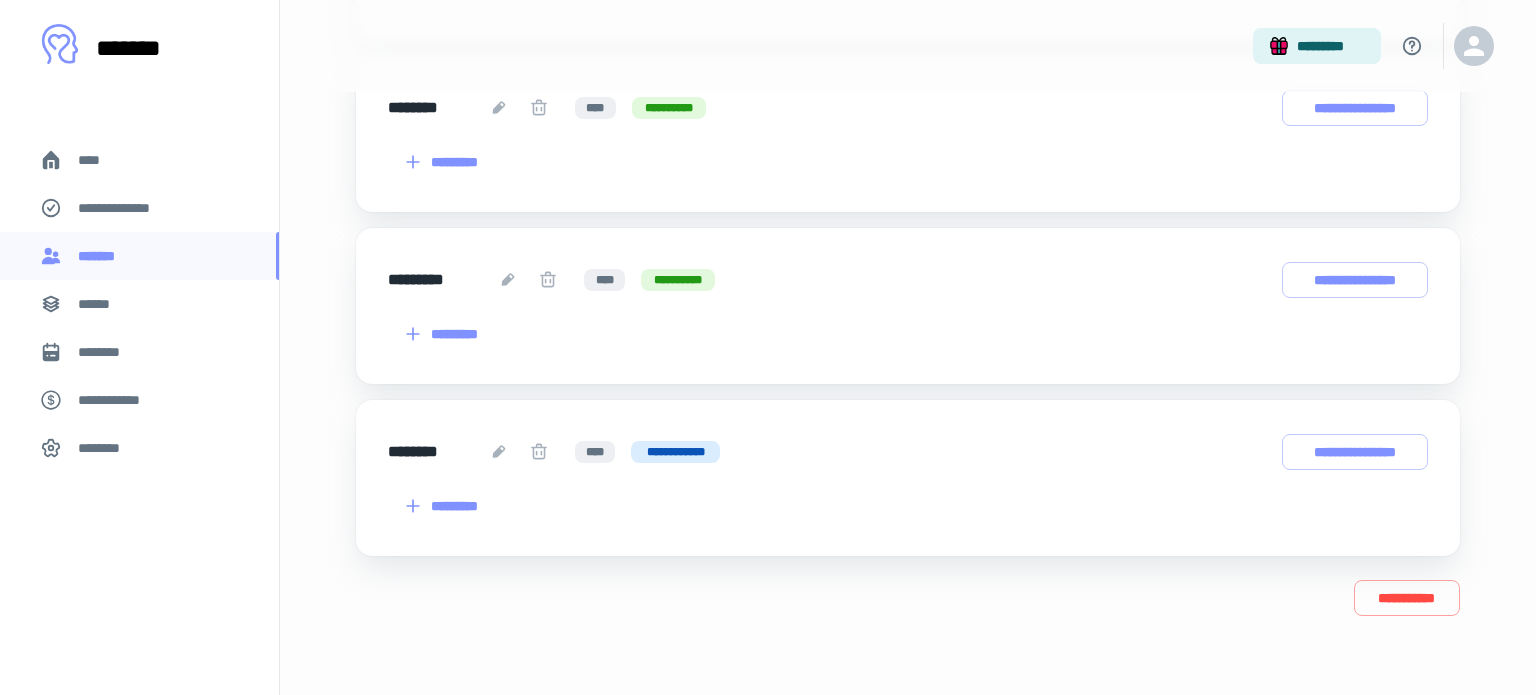 click on "**********" at bounding box center [139, 400] 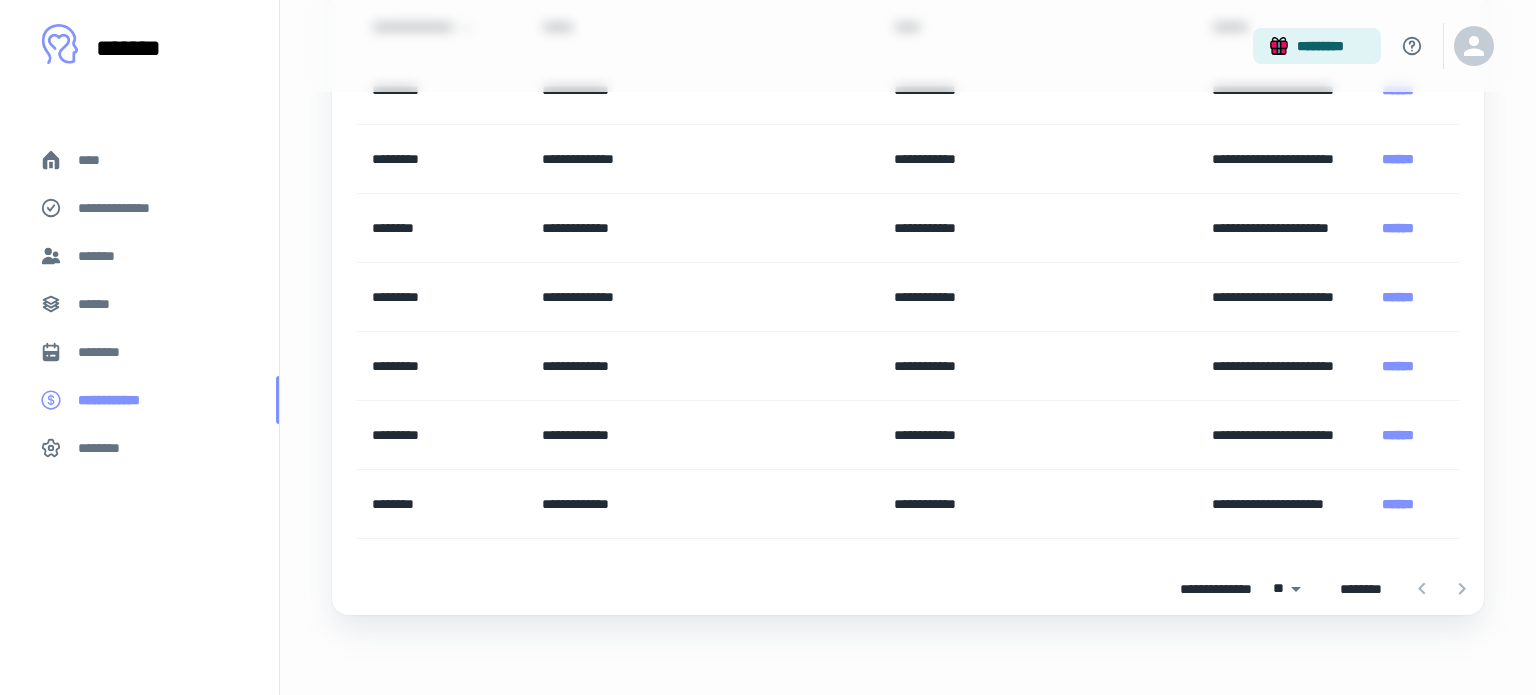 scroll, scrollTop: 0, scrollLeft: 0, axis: both 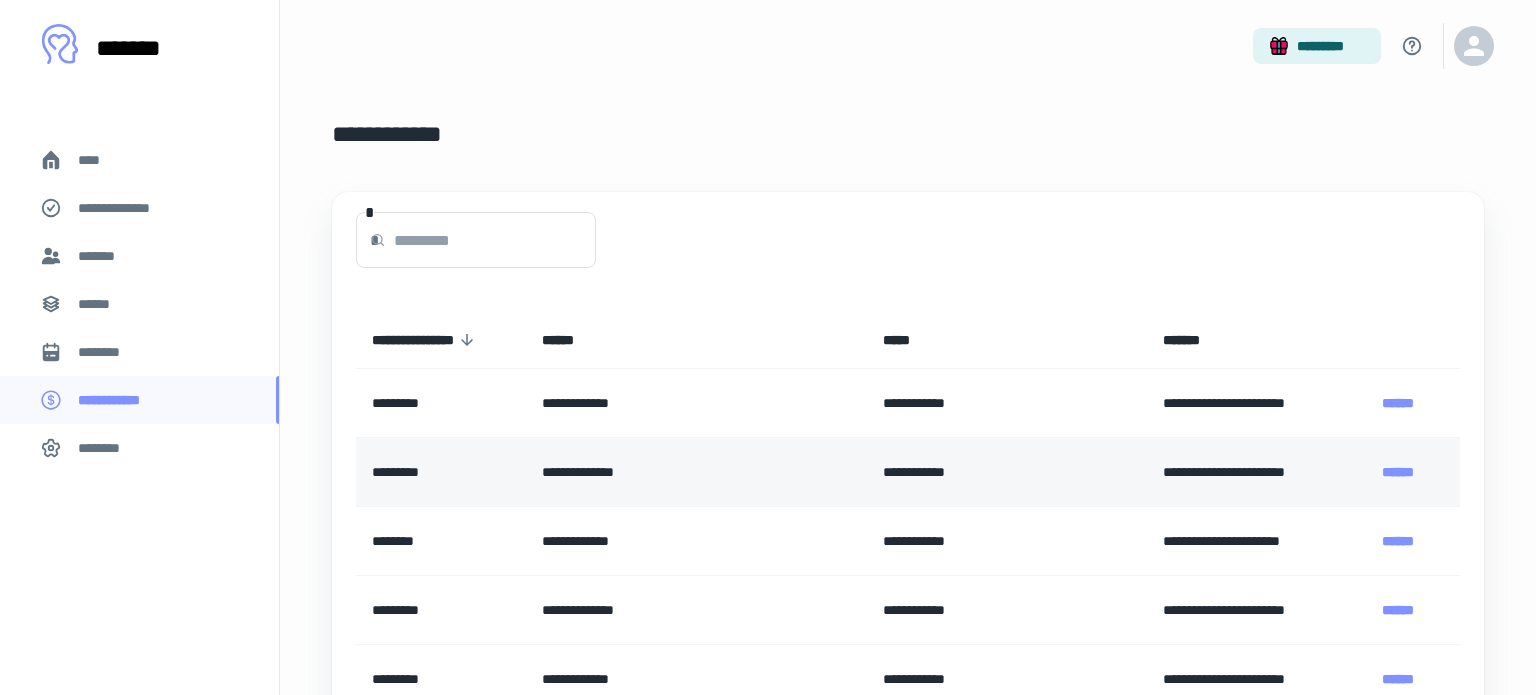 click on "*********" at bounding box center [441, 472] 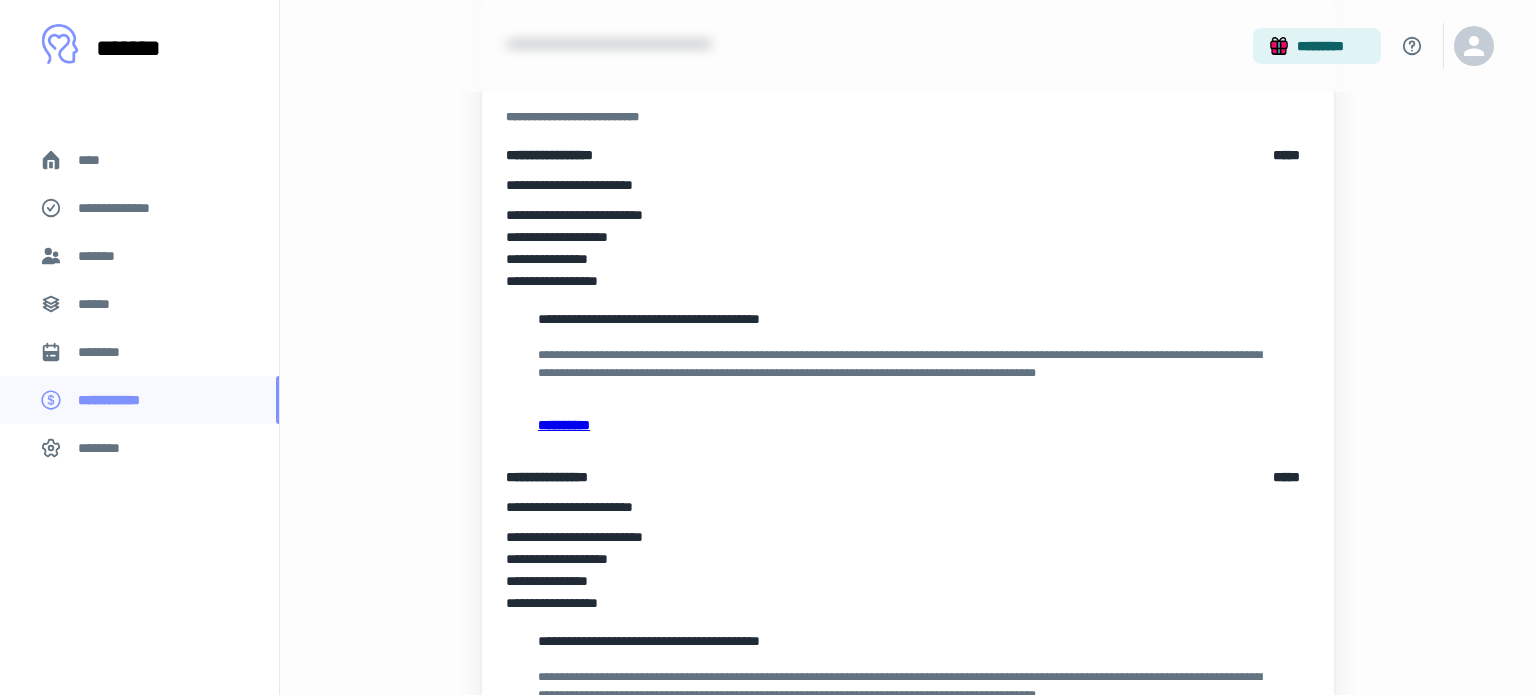 scroll, scrollTop: 584, scrollLeft: 0, axis: vertical 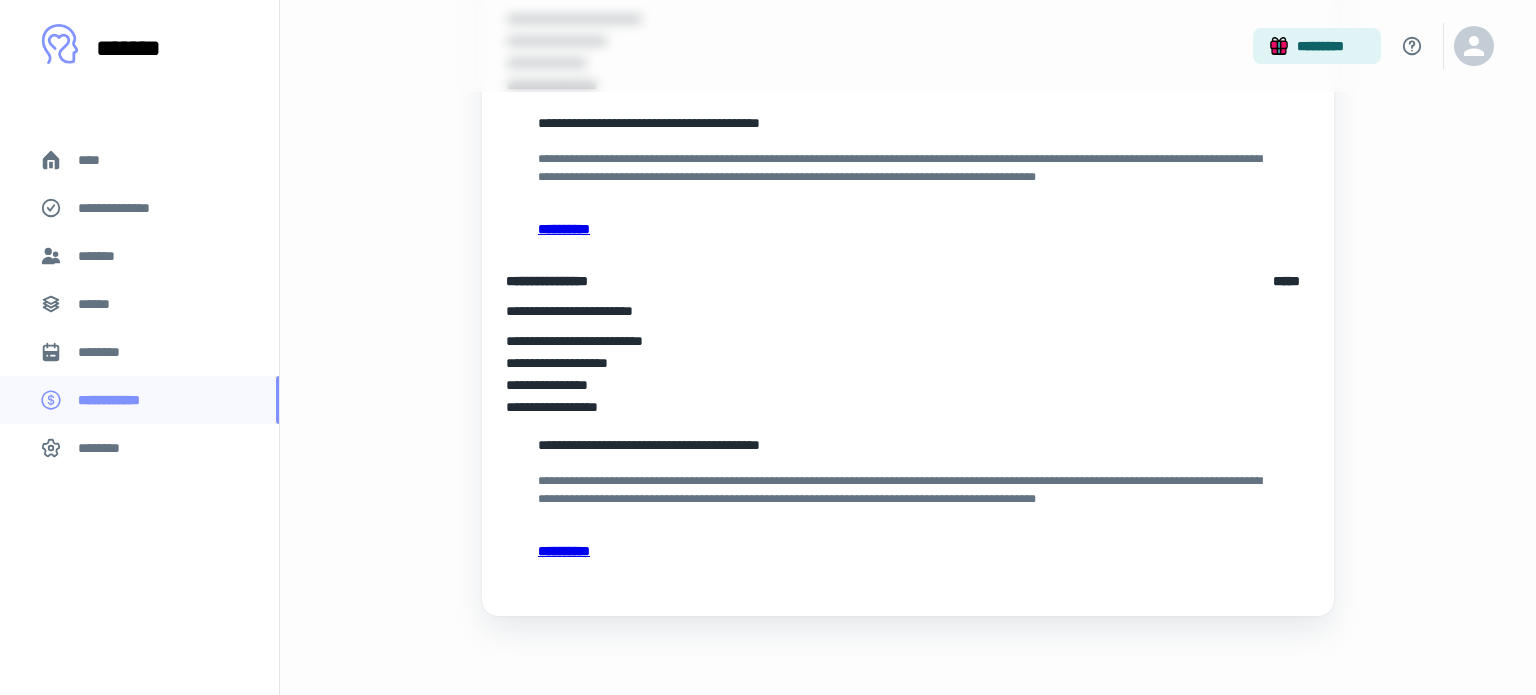 click on "******" at bounding box center (139, 304) 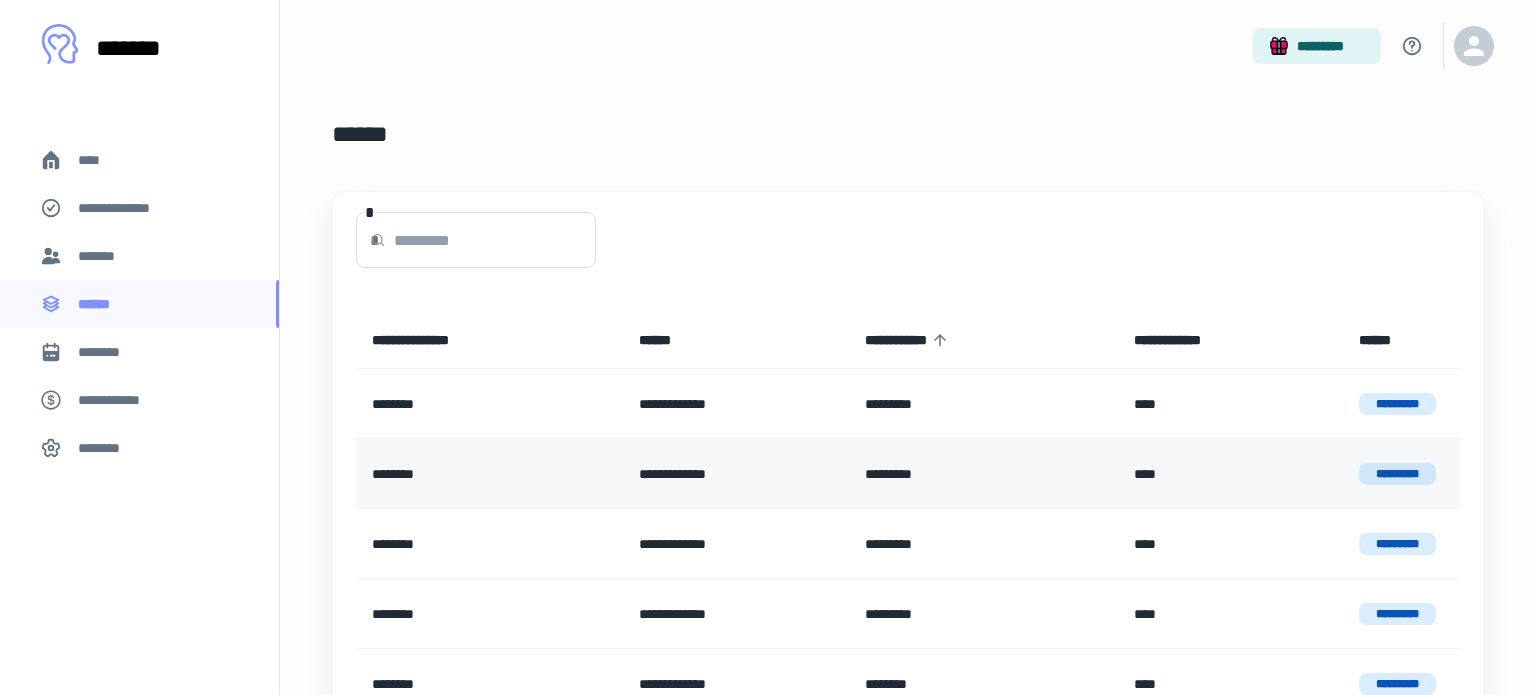 scroll, scrollTop: 531, scrollLeft: 0, axis: vertical 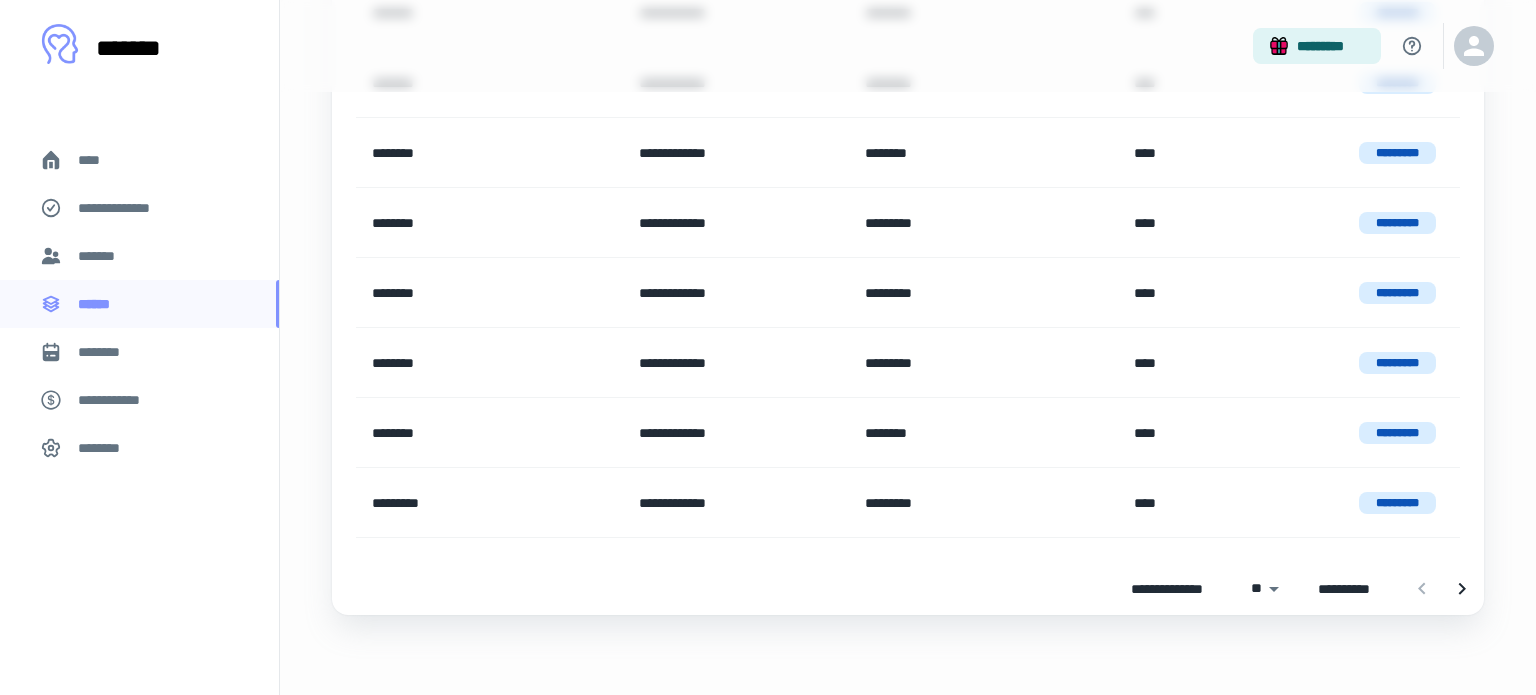 click on "*******" at bounding box center [101, 256] 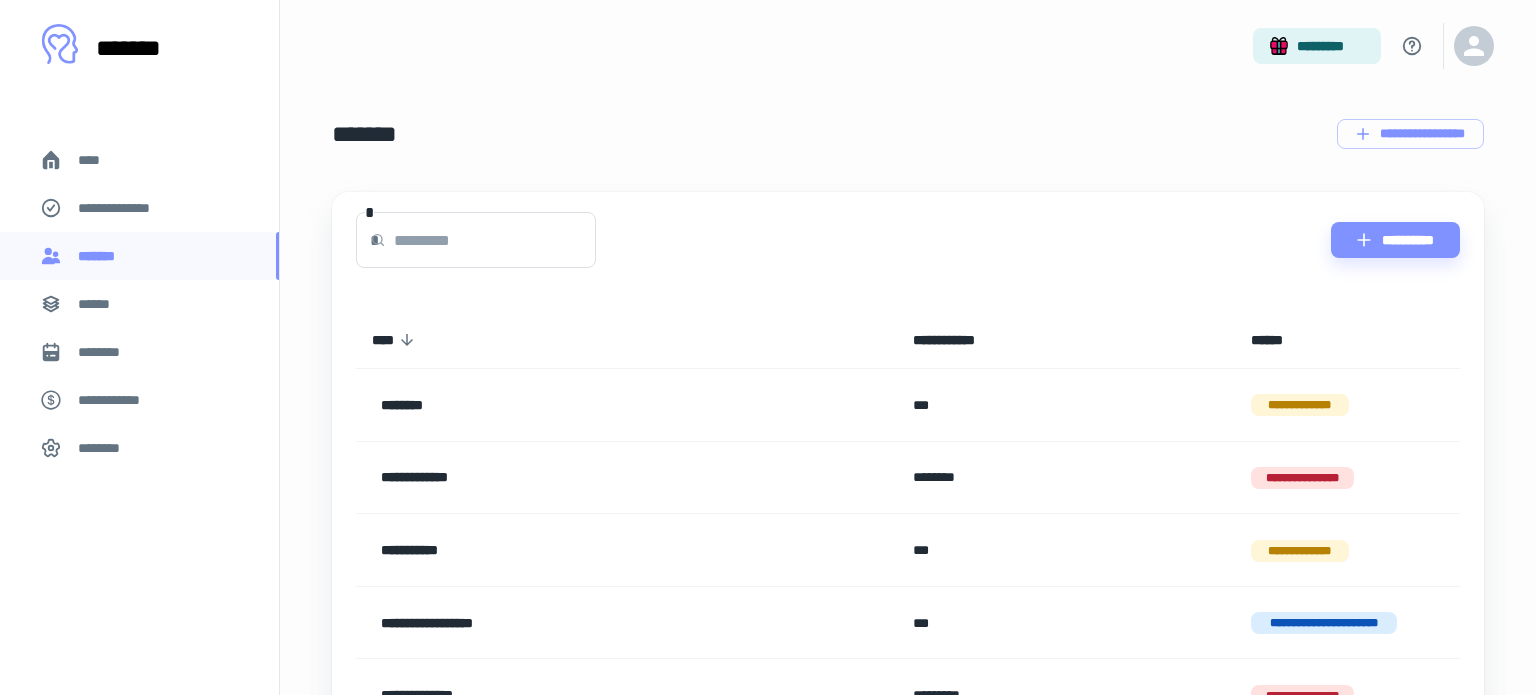 scroll, scrollTop: 292, scrollLeft: 0, axis: vertical 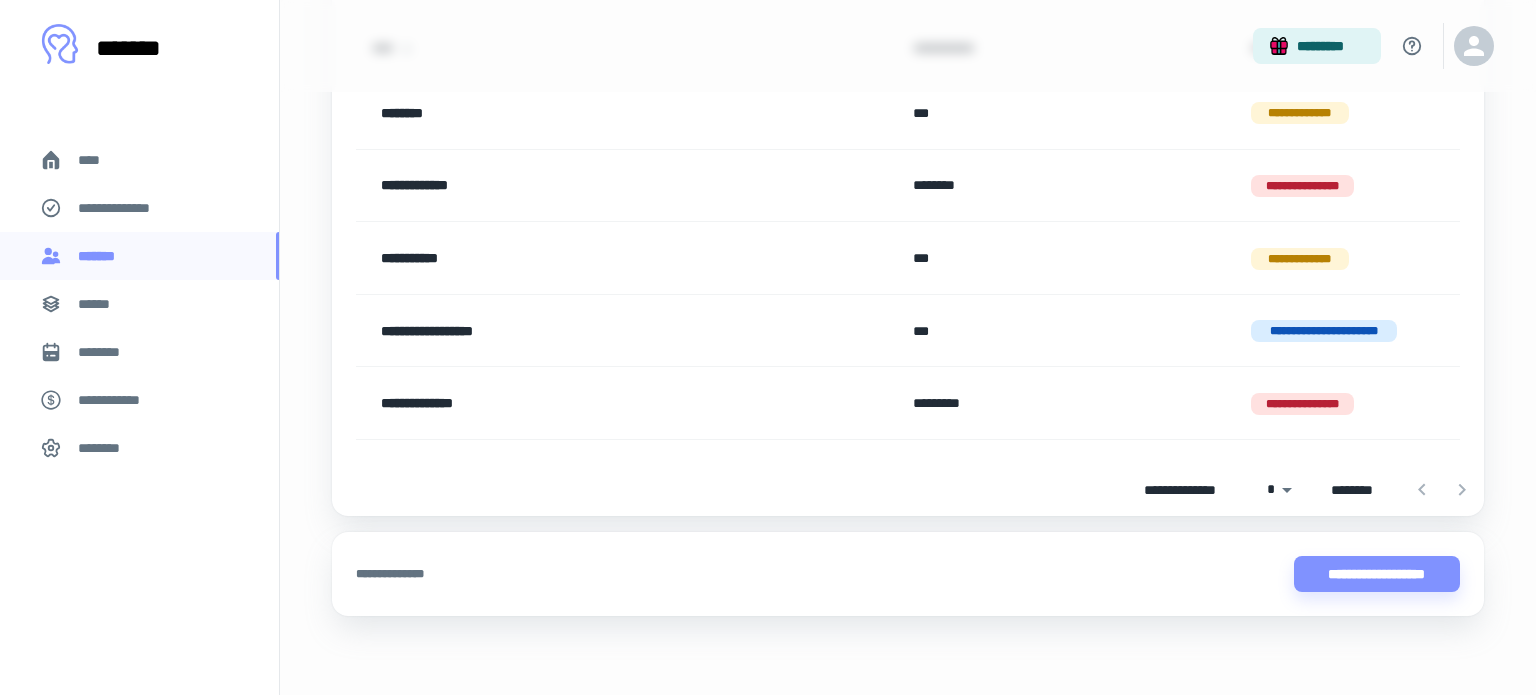 click on "**********" at bounding box center [569, 403] 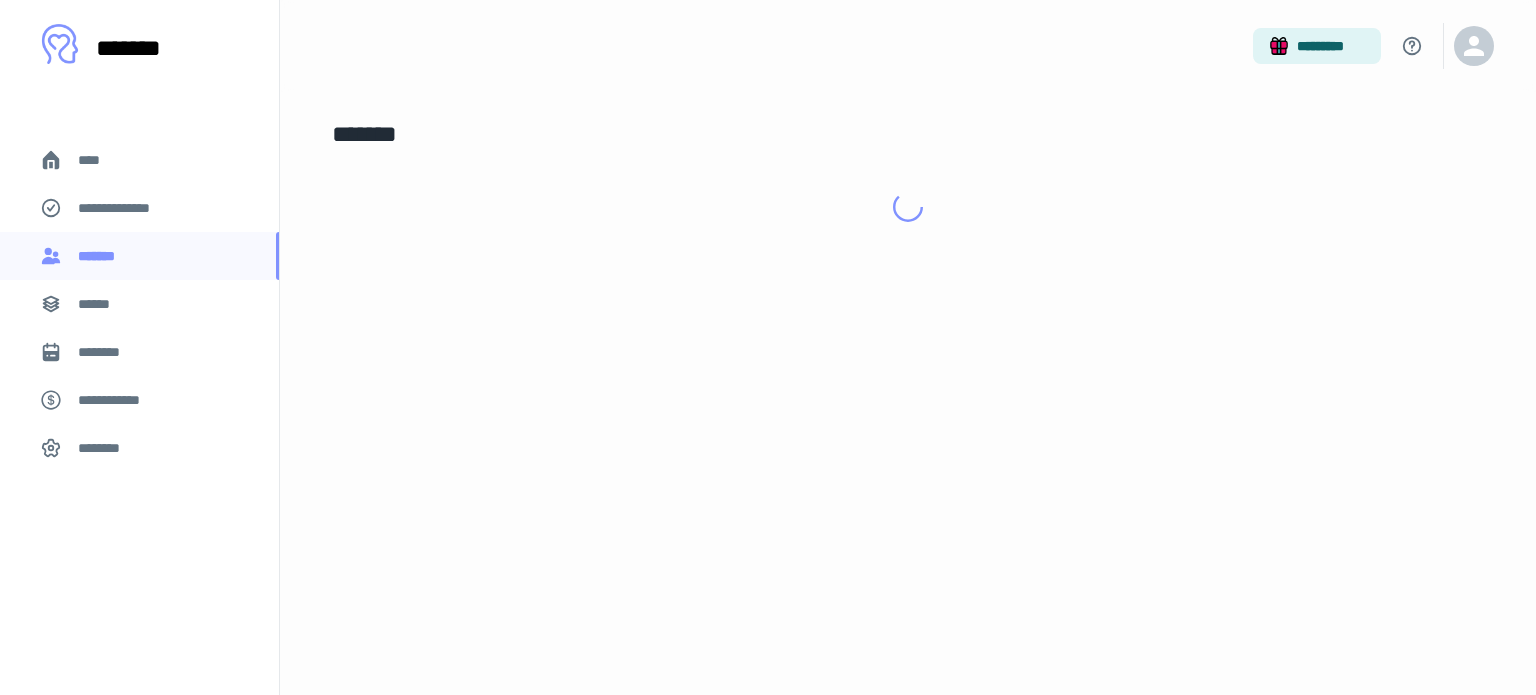 scroll, scrollTop: 0, scrollLeft: 0, axis: both 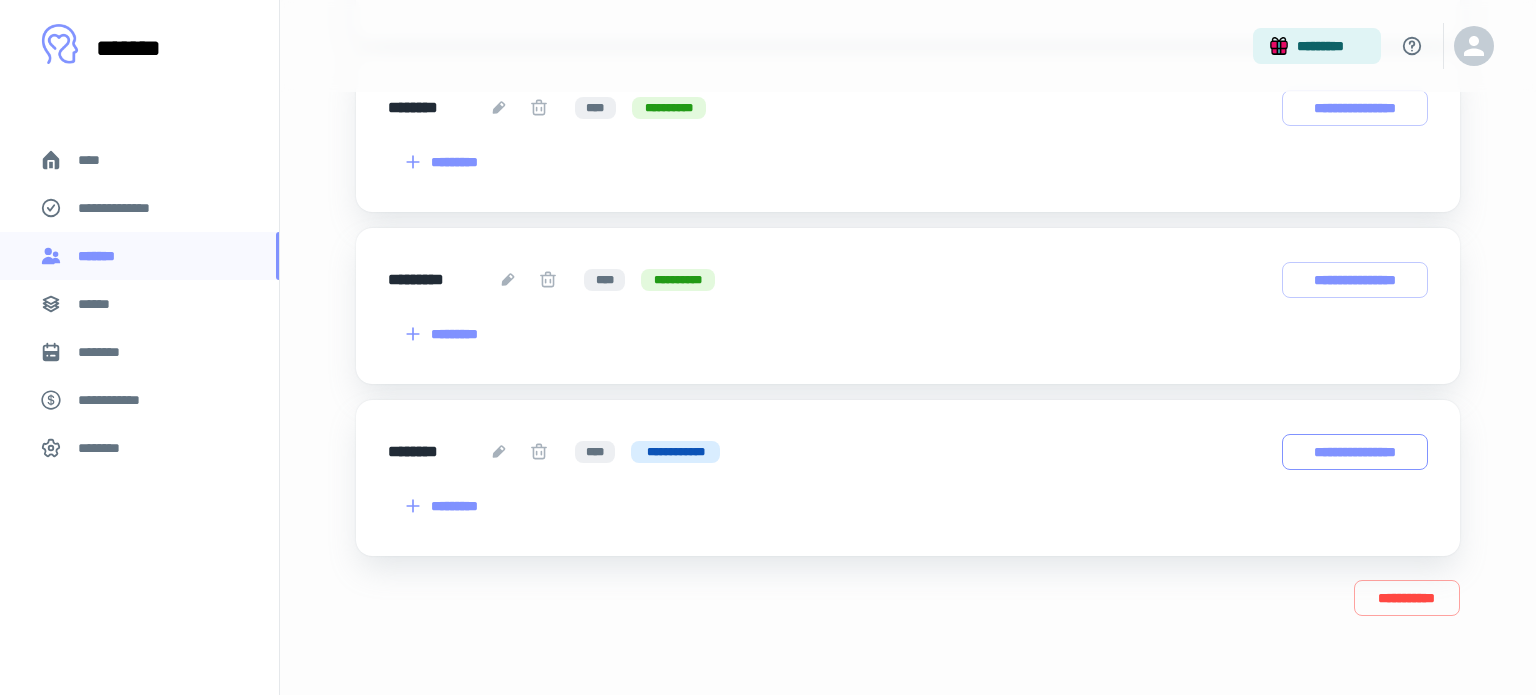 click on "**********" at bounding box center [1355, 452] 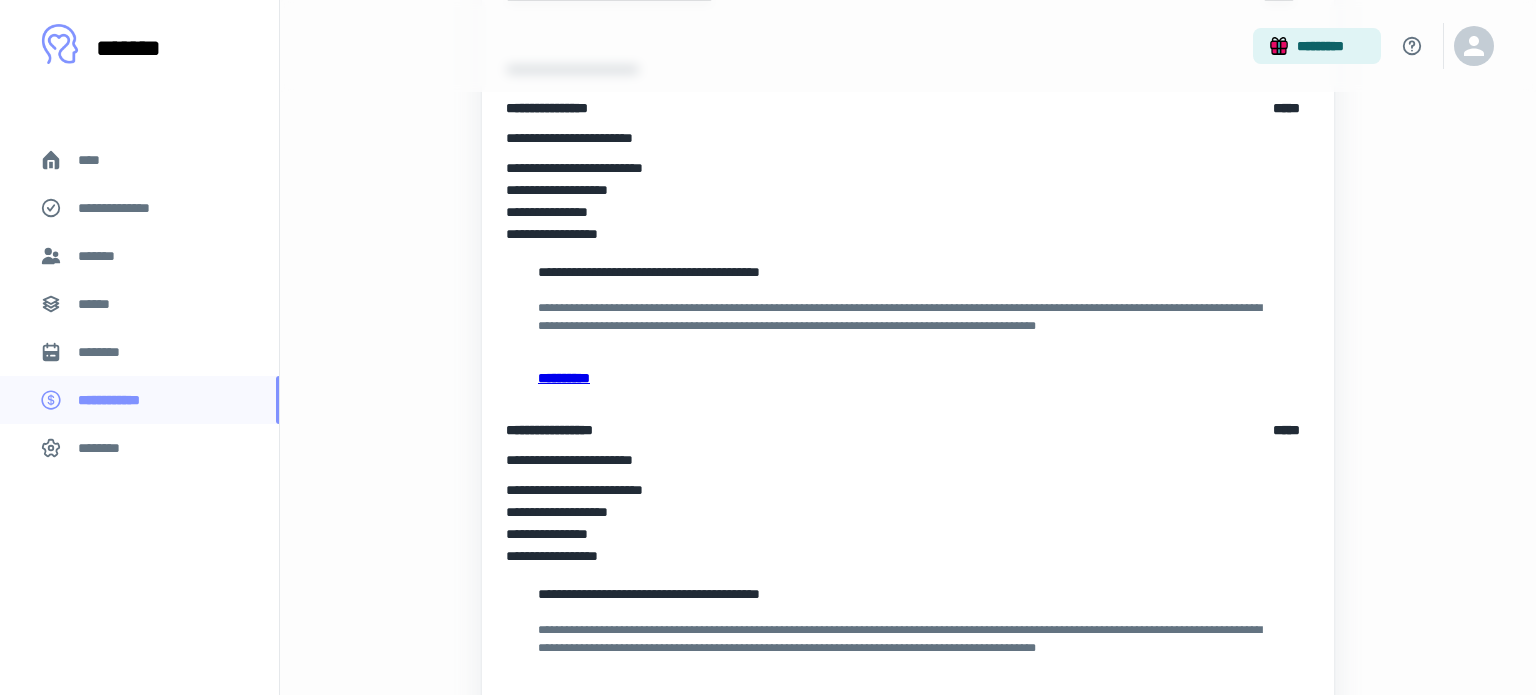 scroll, scrollTop: 0, scrollLeft: 0, axis: both 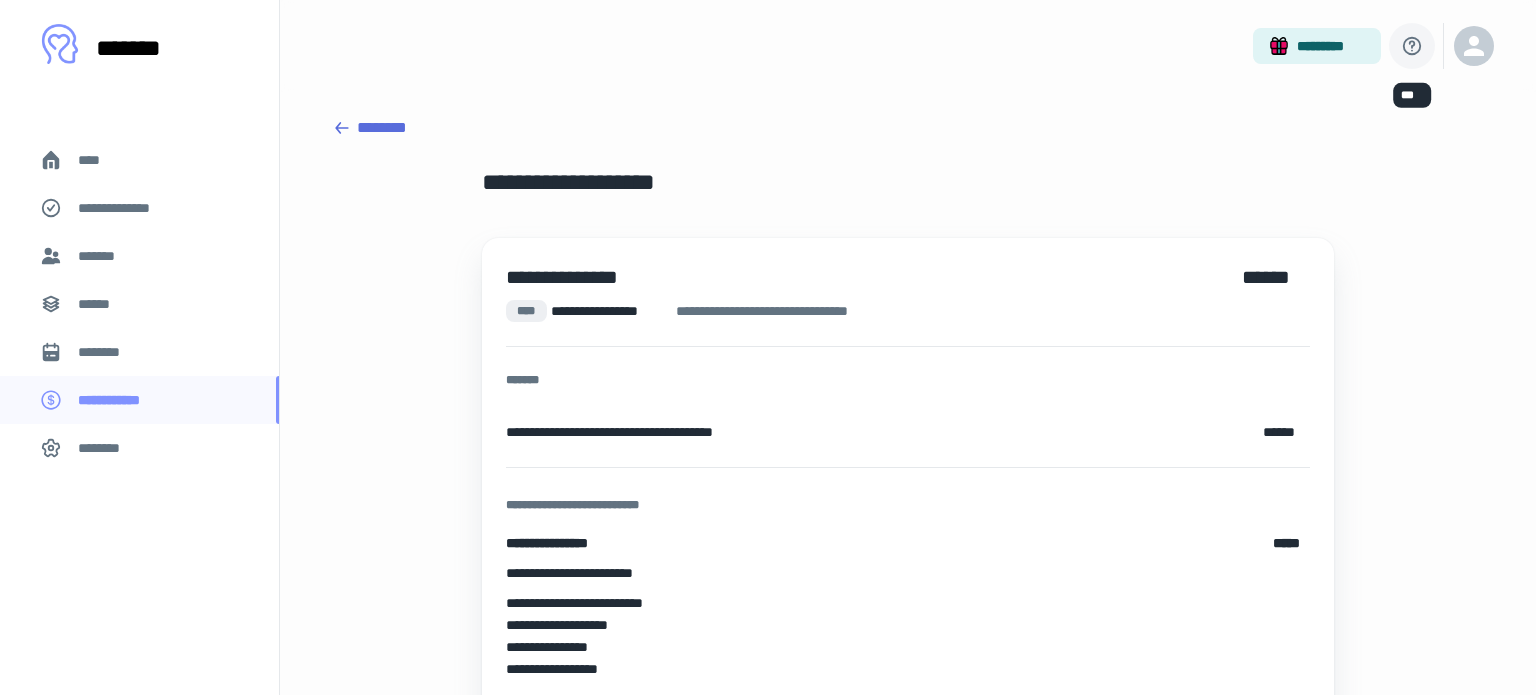click at bounding box center [1412, 46] 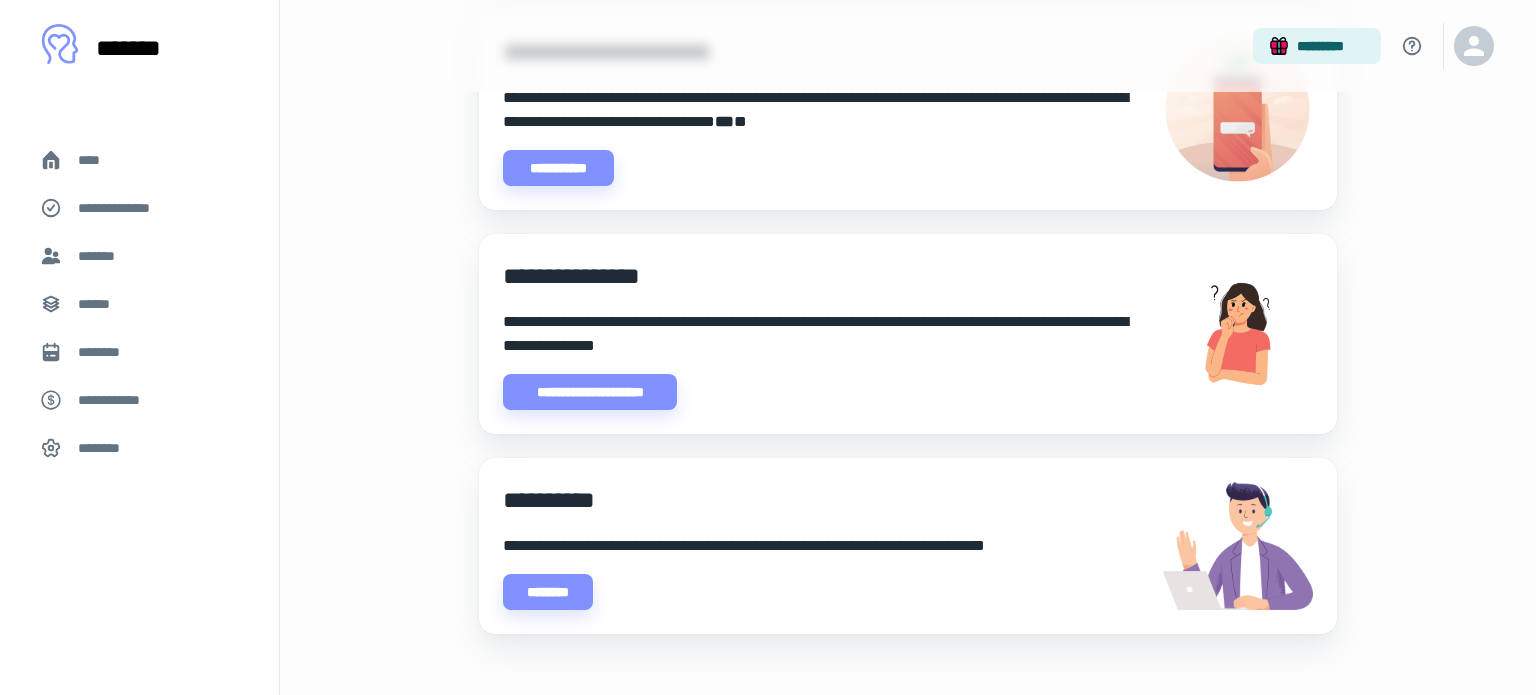 scroll, scrollTop: 523, scrollLeft: 0, axis: vertical 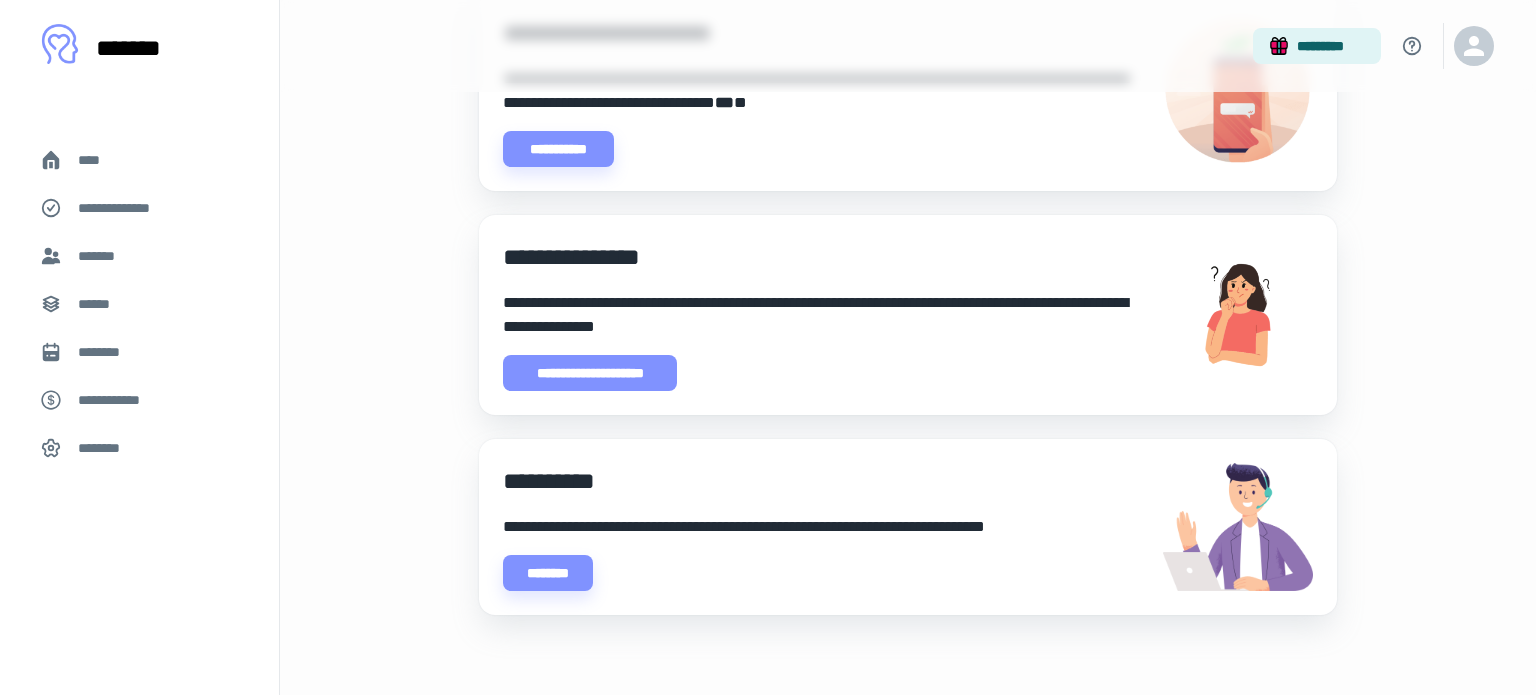 click on "**********" at bounding box center [590, 373] 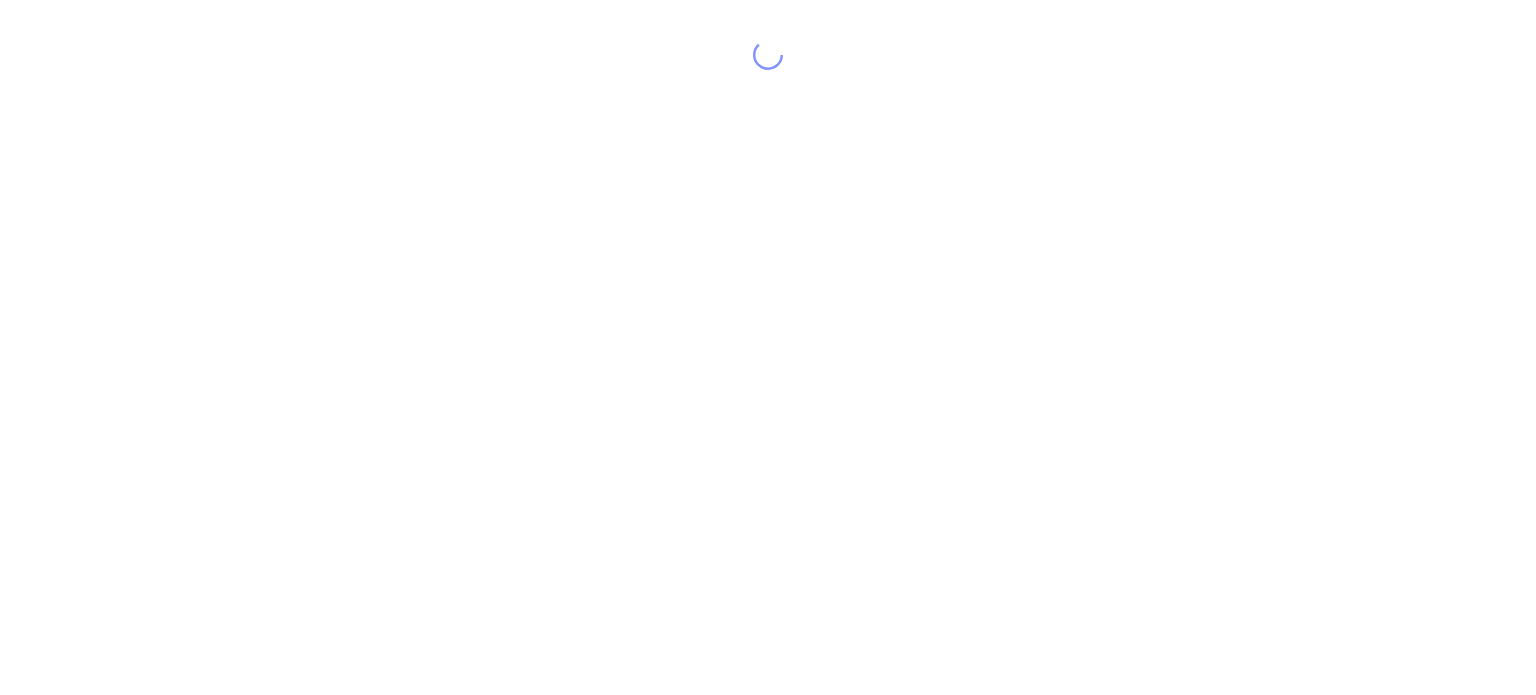 scroll, scrollTop: 0, scrollLeft: 0, axis: both 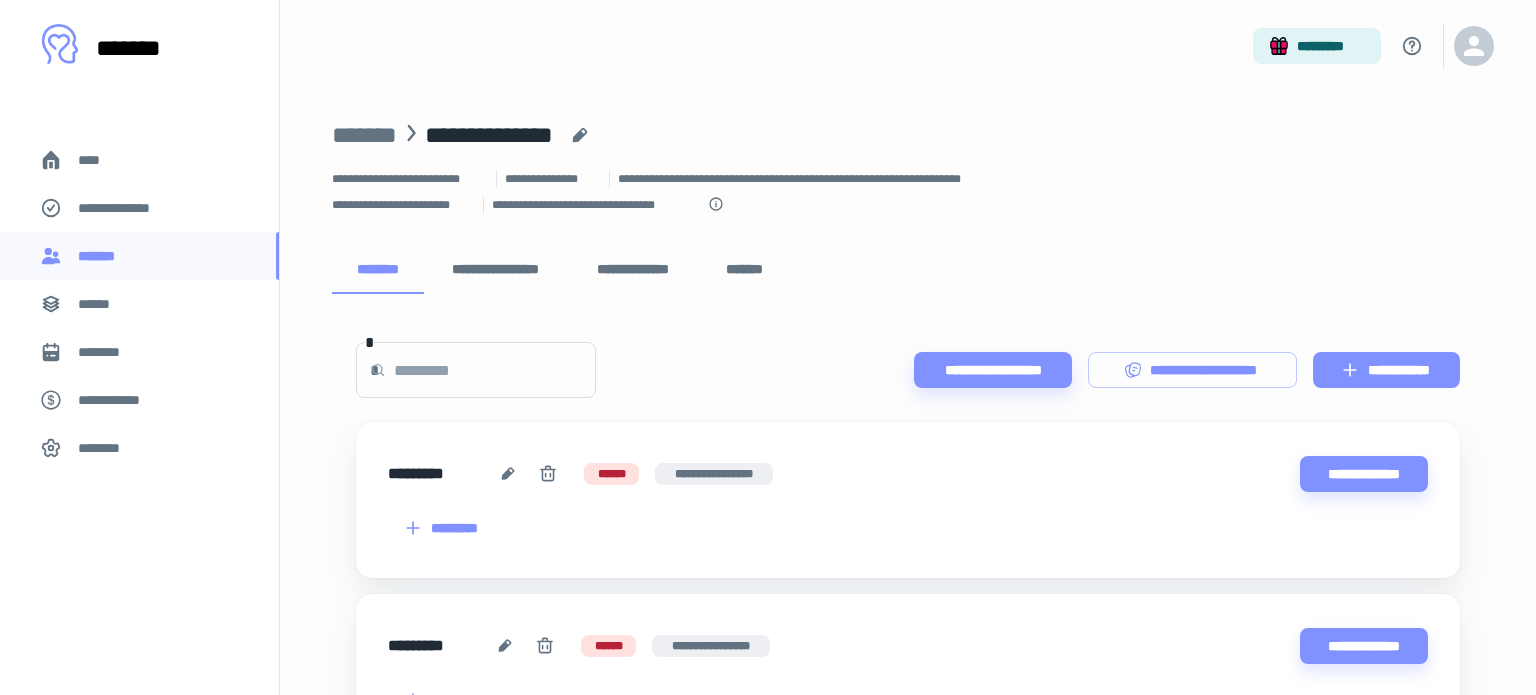 click on "**********" at bounding box center (1386, 370) 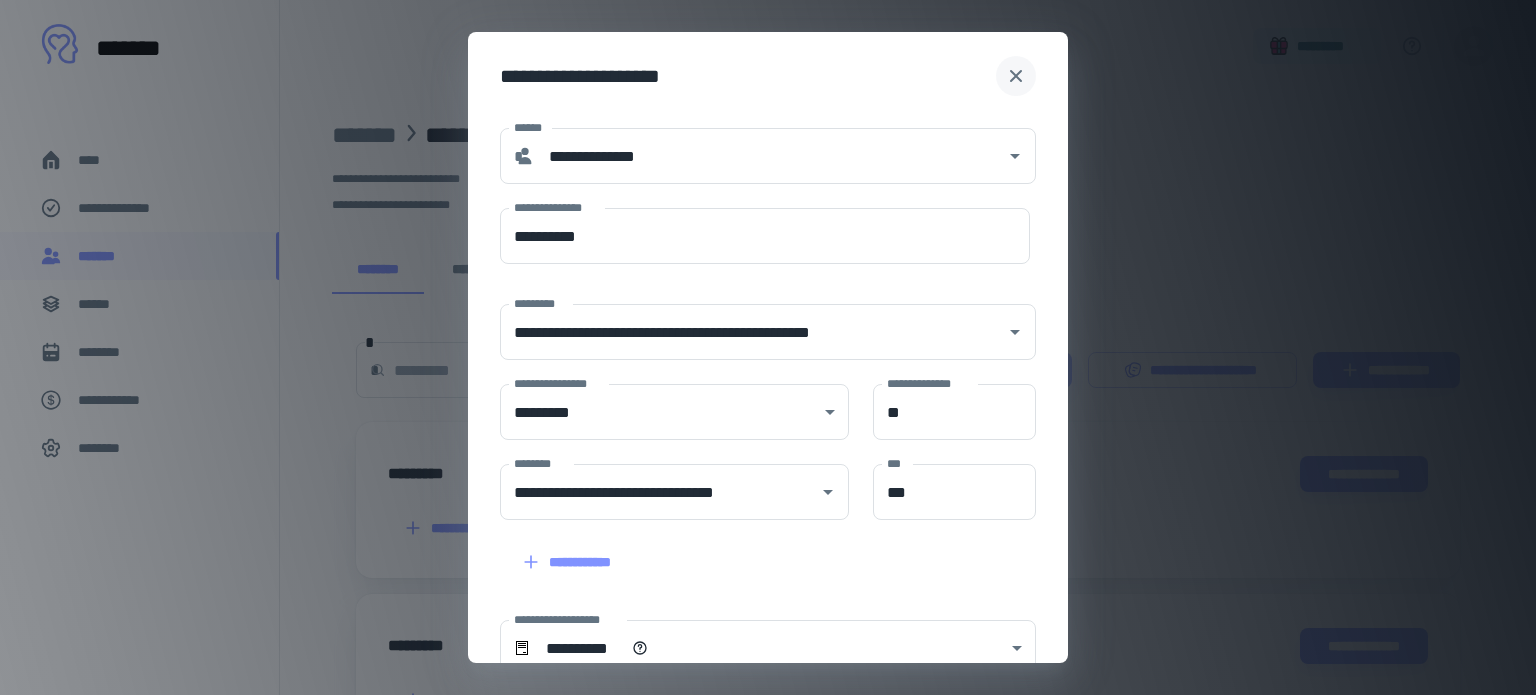 click 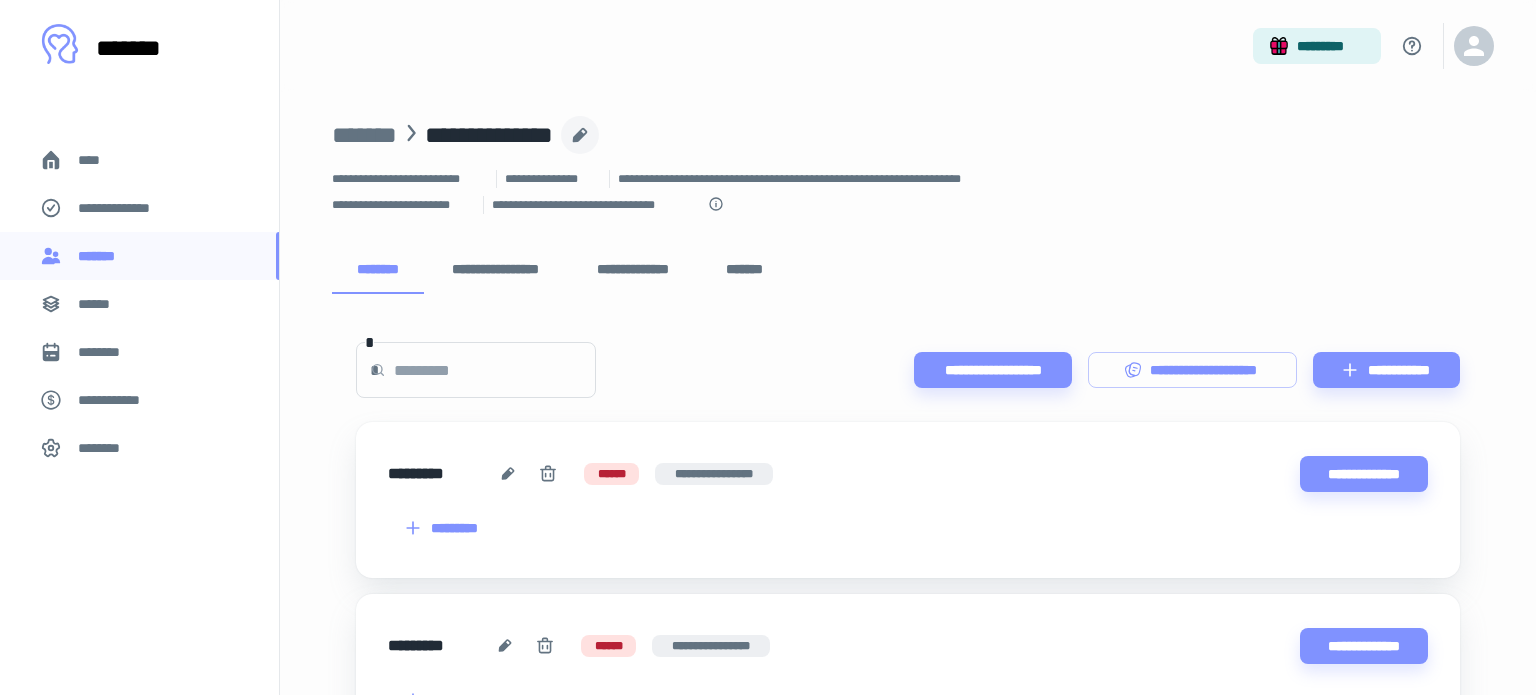 click 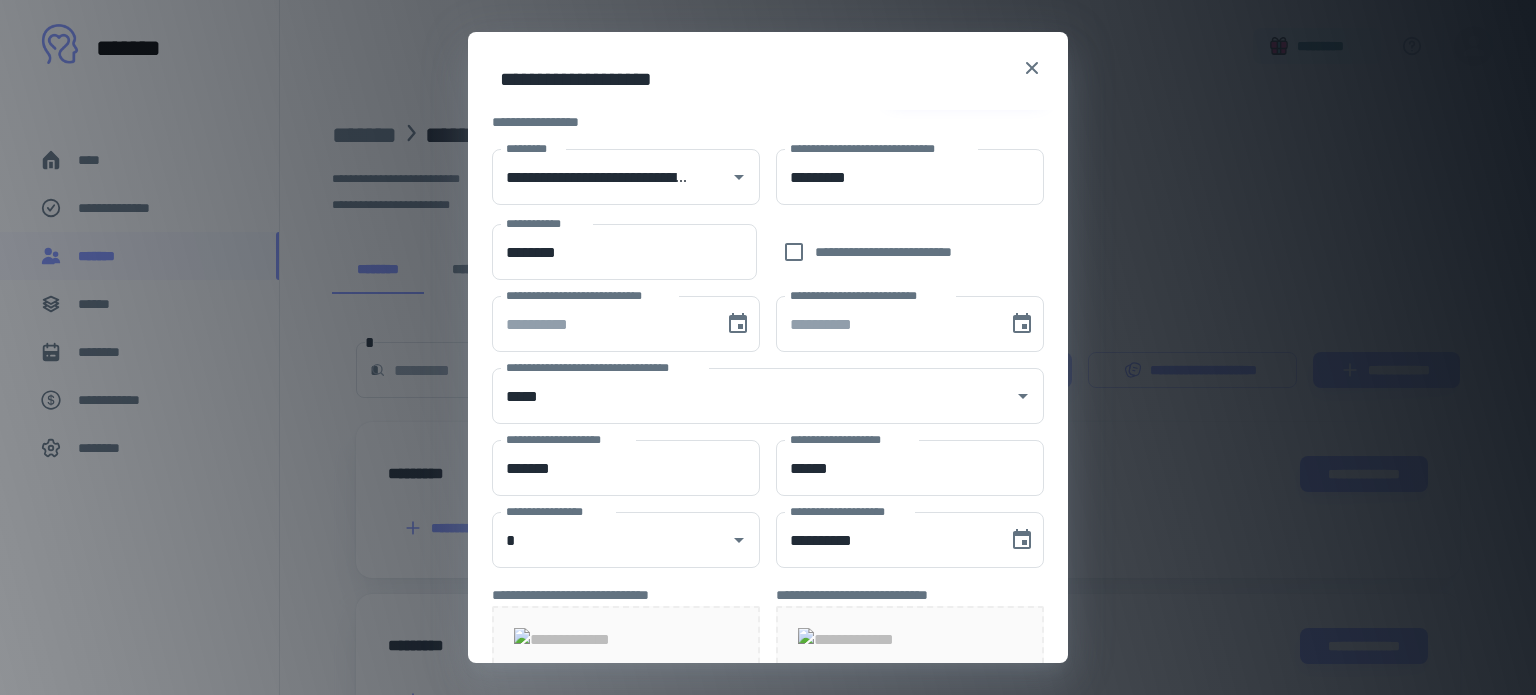 scroll, scrollTop: 316, scrollLeft: 0, axis: vertical 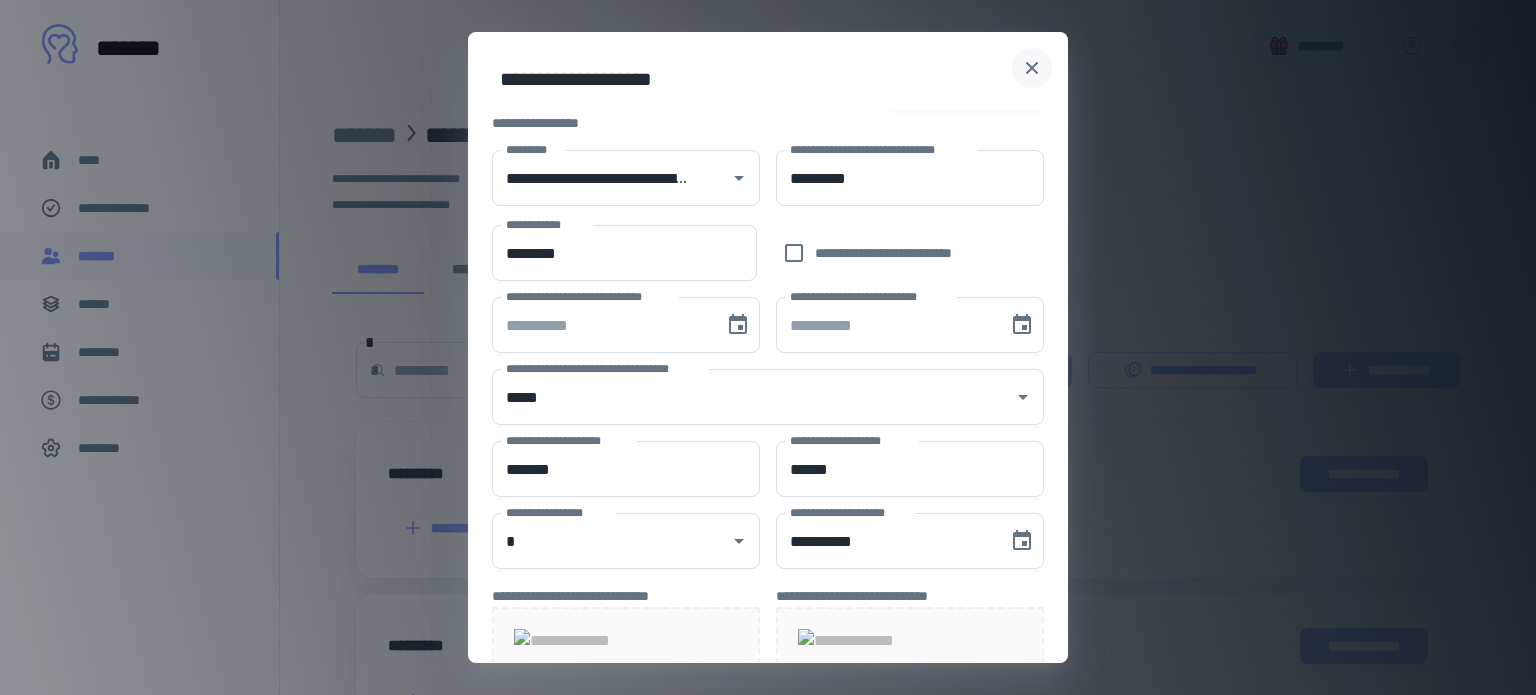 click 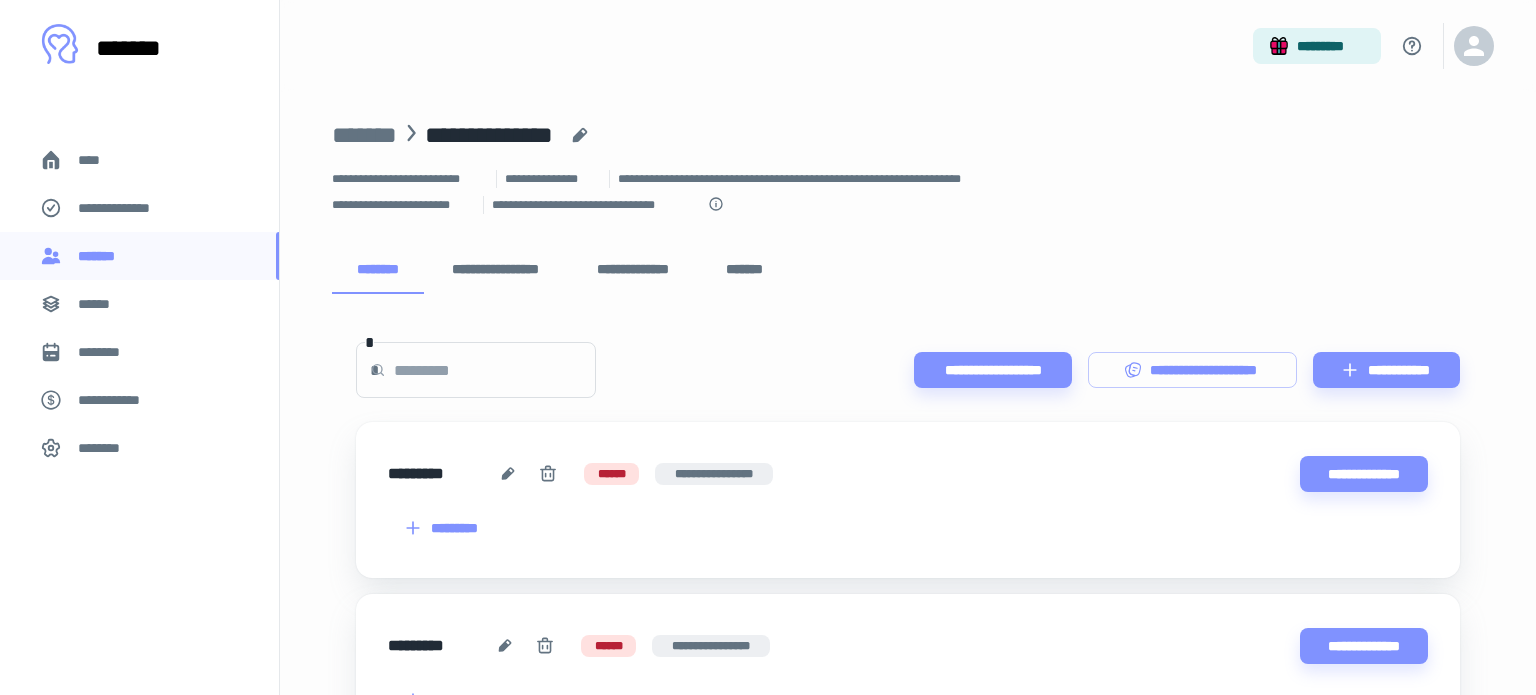 click on "********" at bounding box center [139, 352] 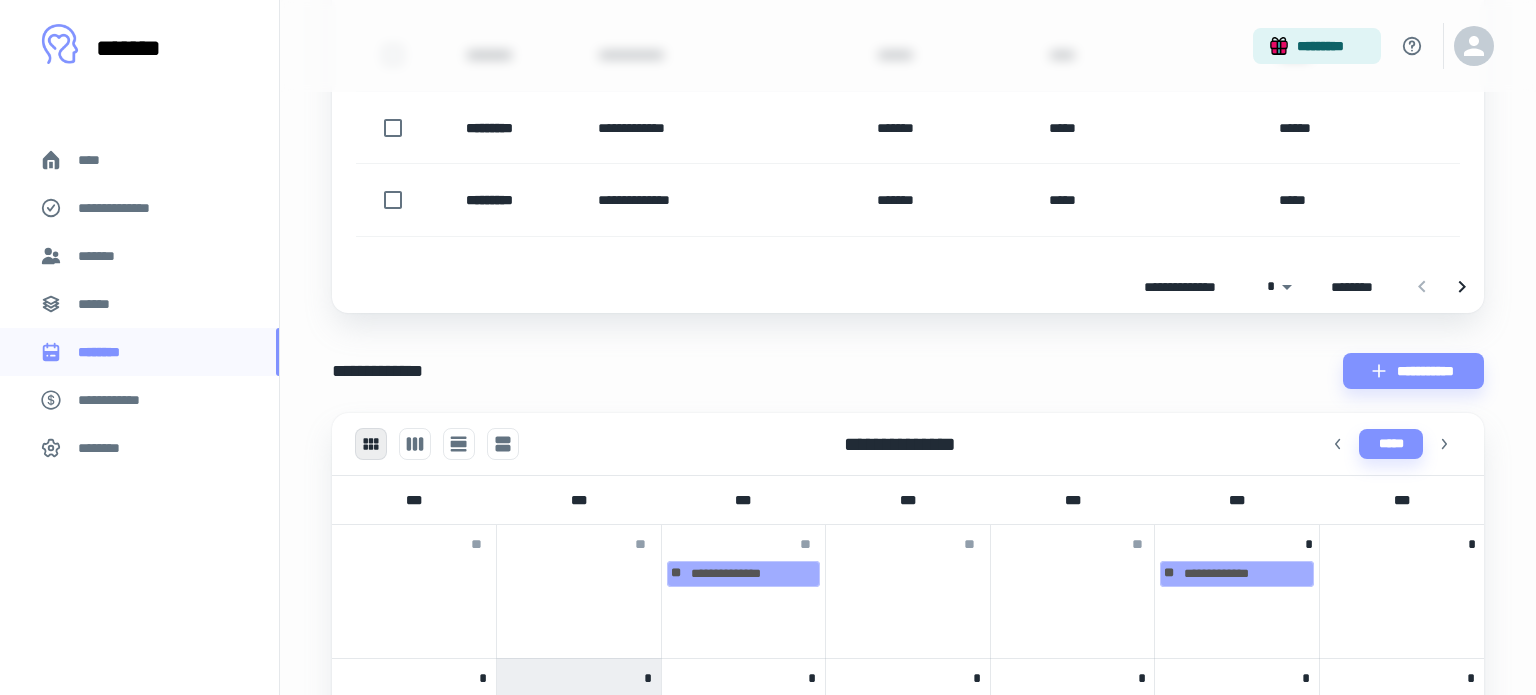 scroll, scrollTop: 554, scrollLeft: 0, axis: vertical 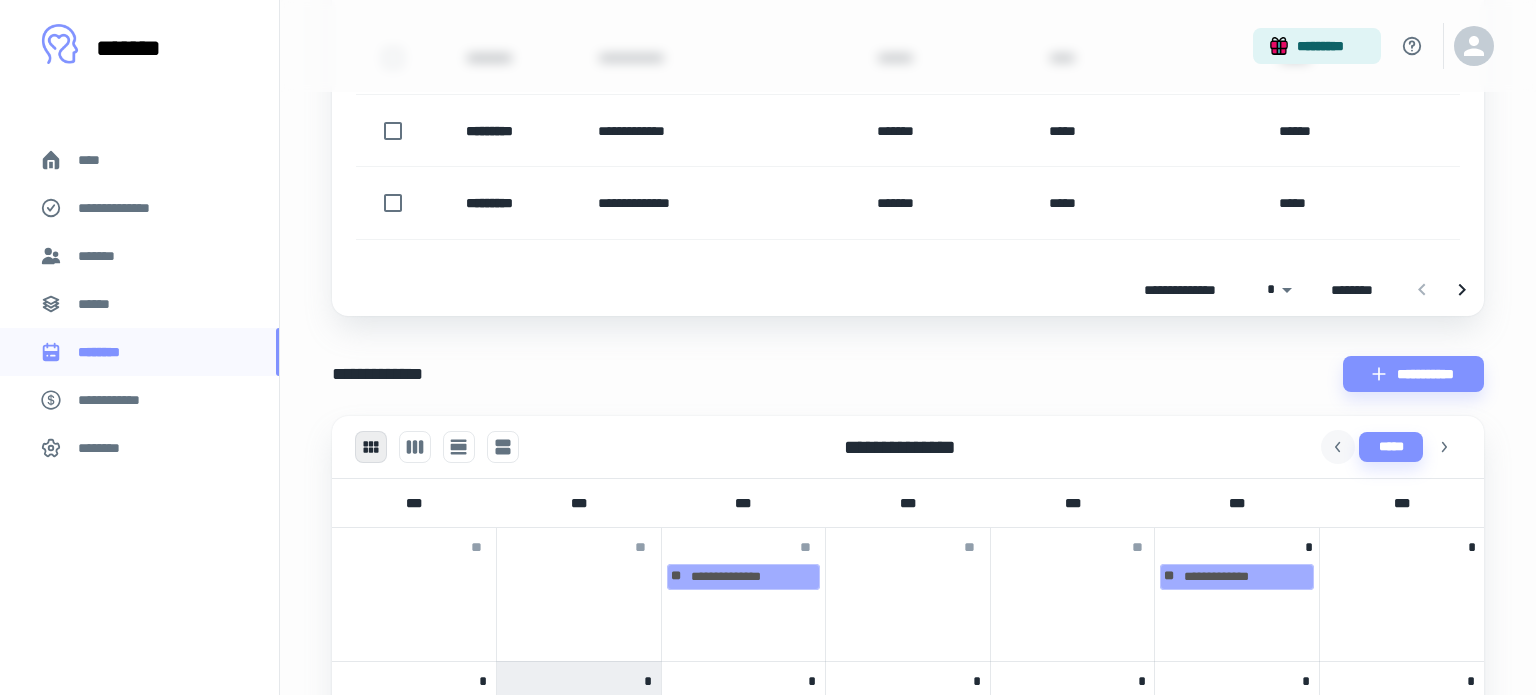 click at bounding box center (1338, 447) 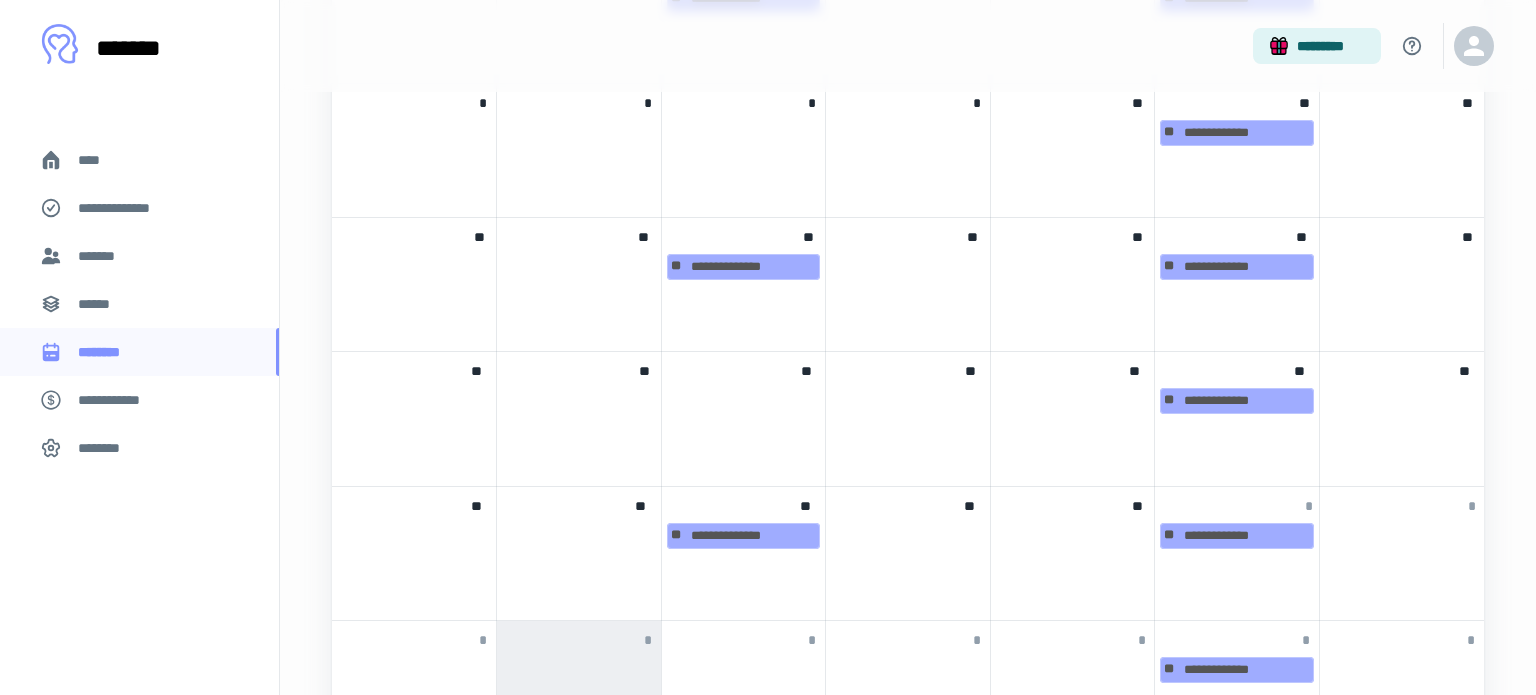scroll, scrollTop: 1136, scrollLeft: 0, axis: vertical 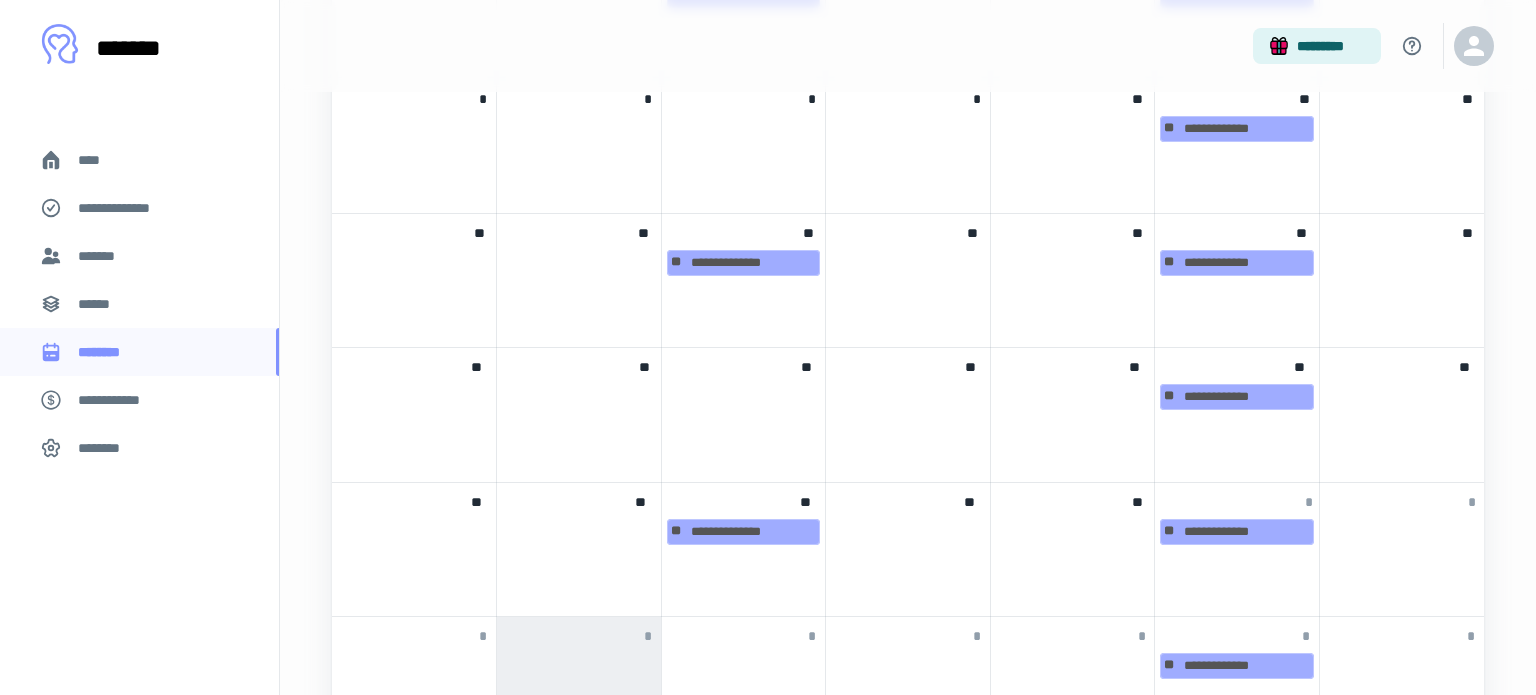 click on "**********" at bounding box center (744, 549) 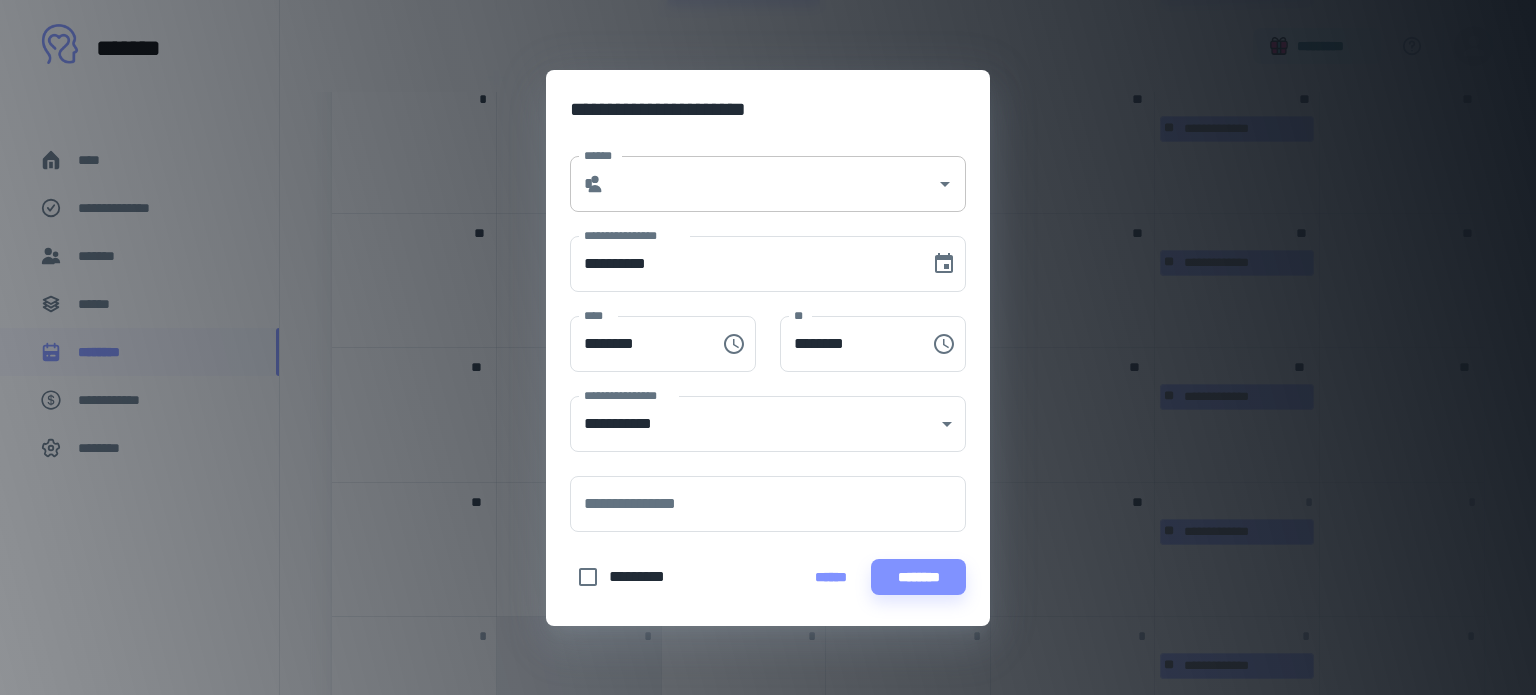 click on "******" at bounding box center [770, 184] 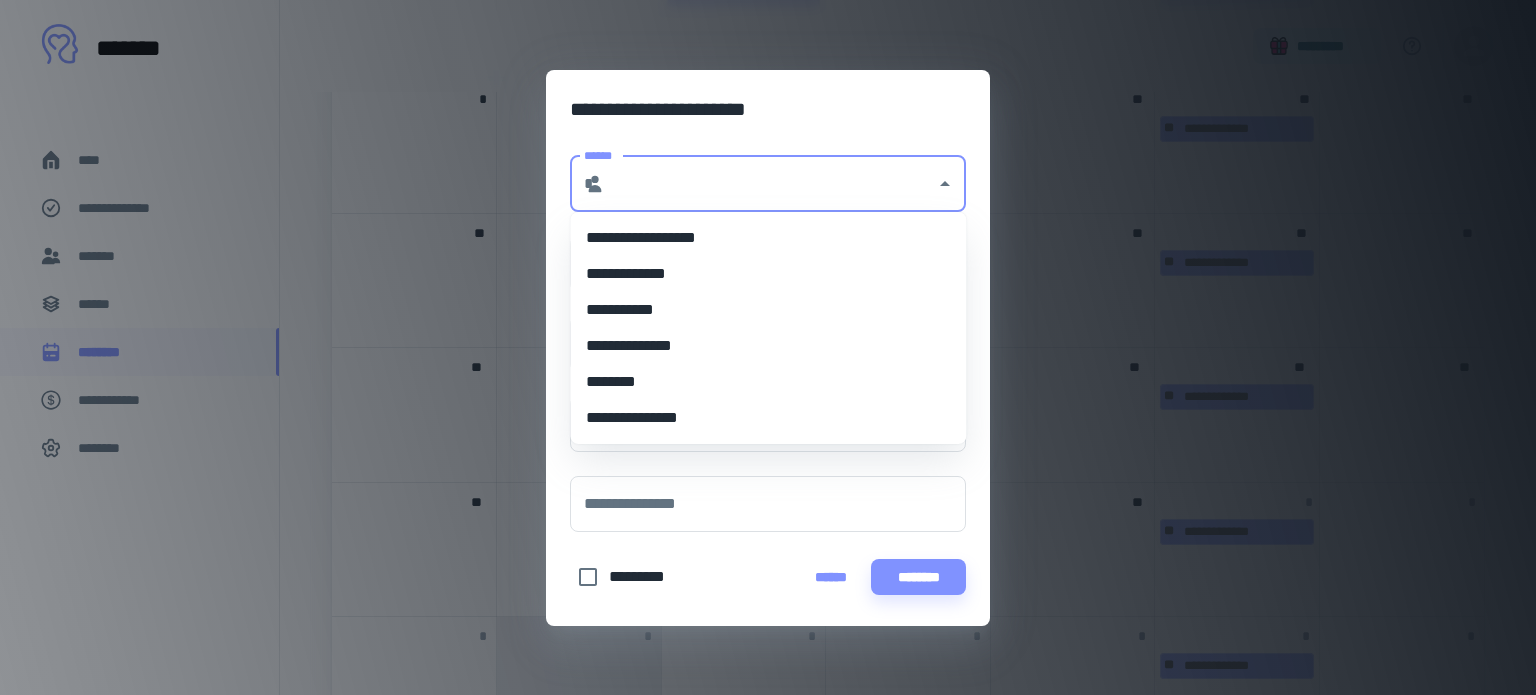 click on "********" at bounding box center (768, 382) 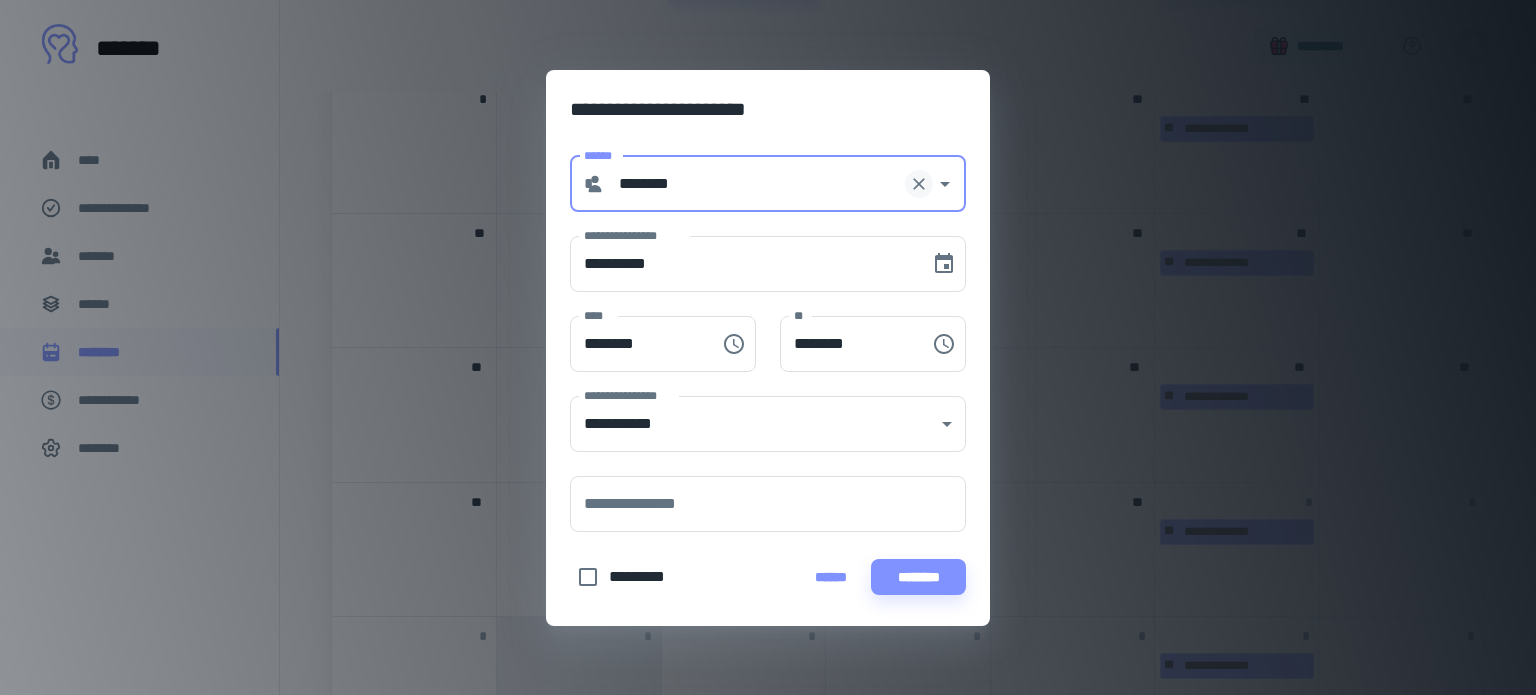 click 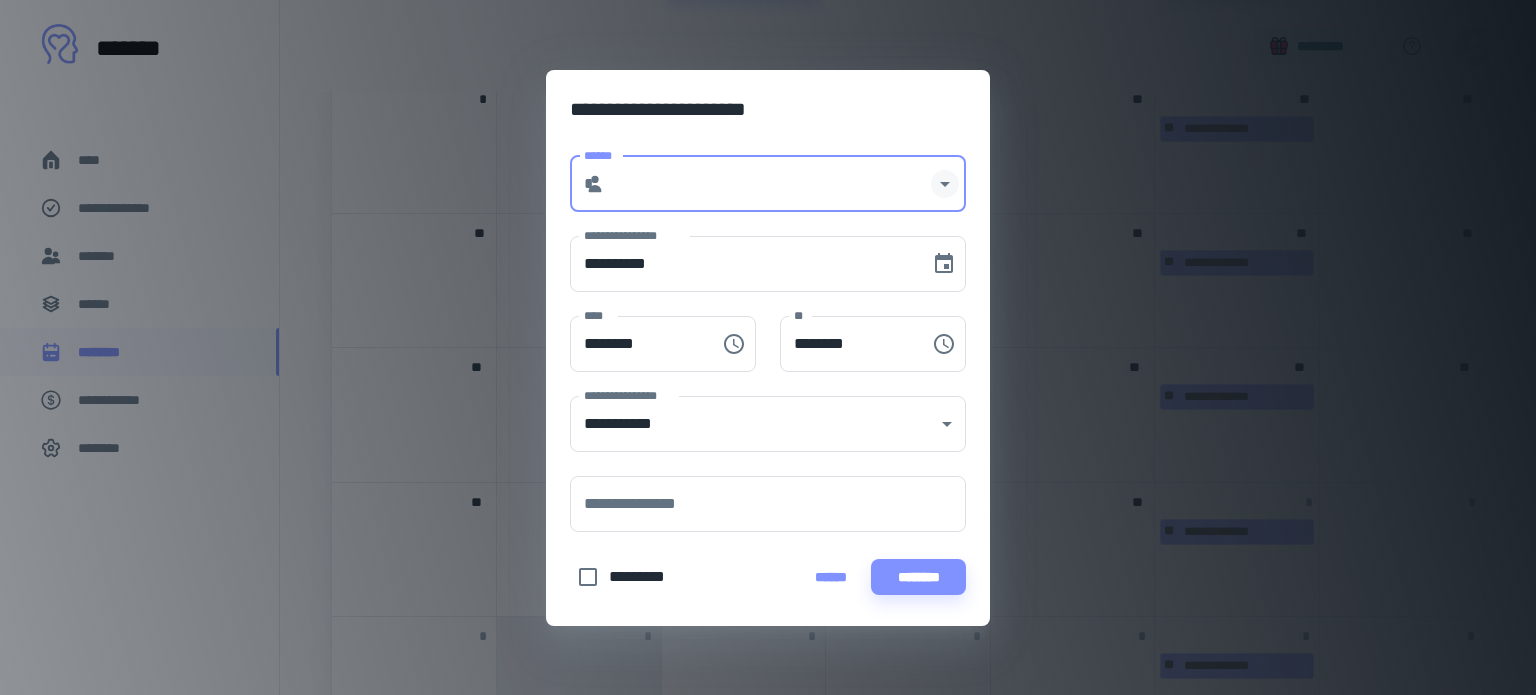 click 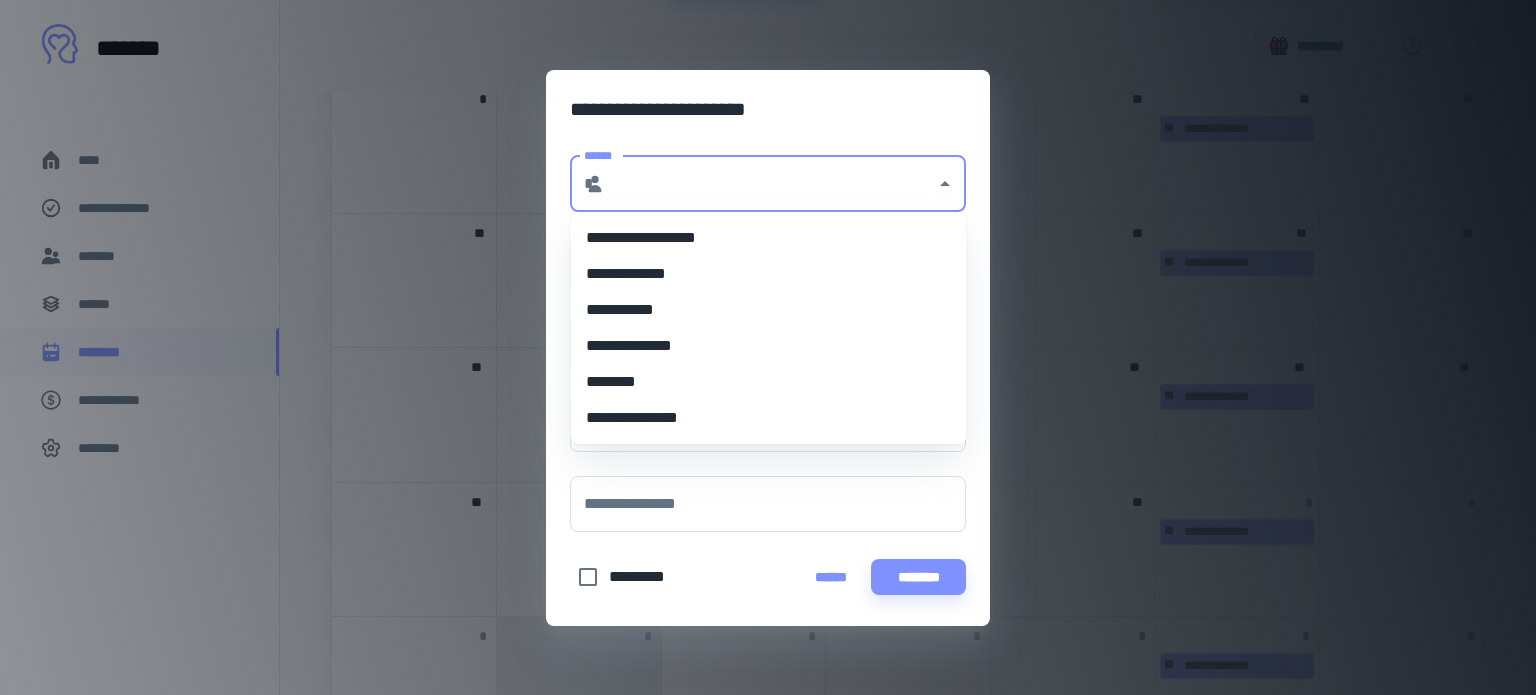 click on "**********" at bounding box center (768, 346) 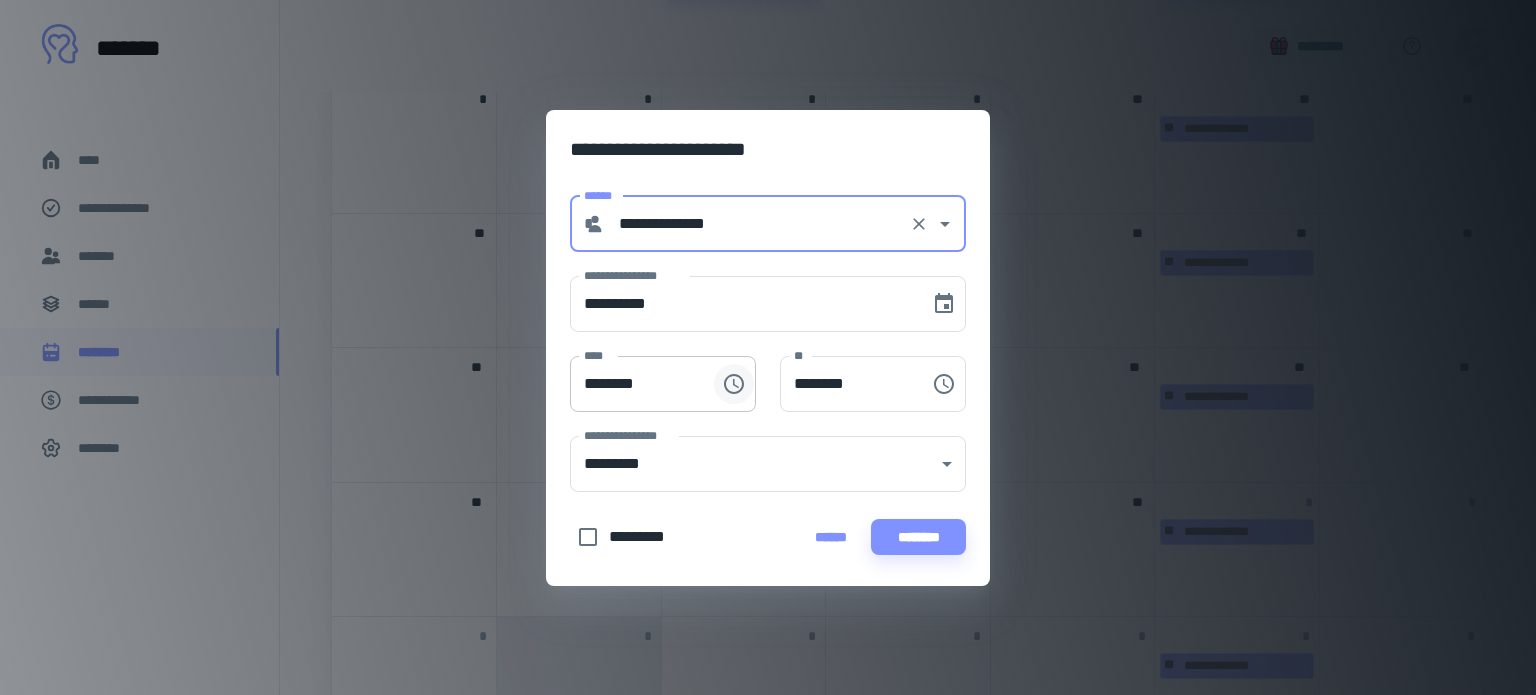 click 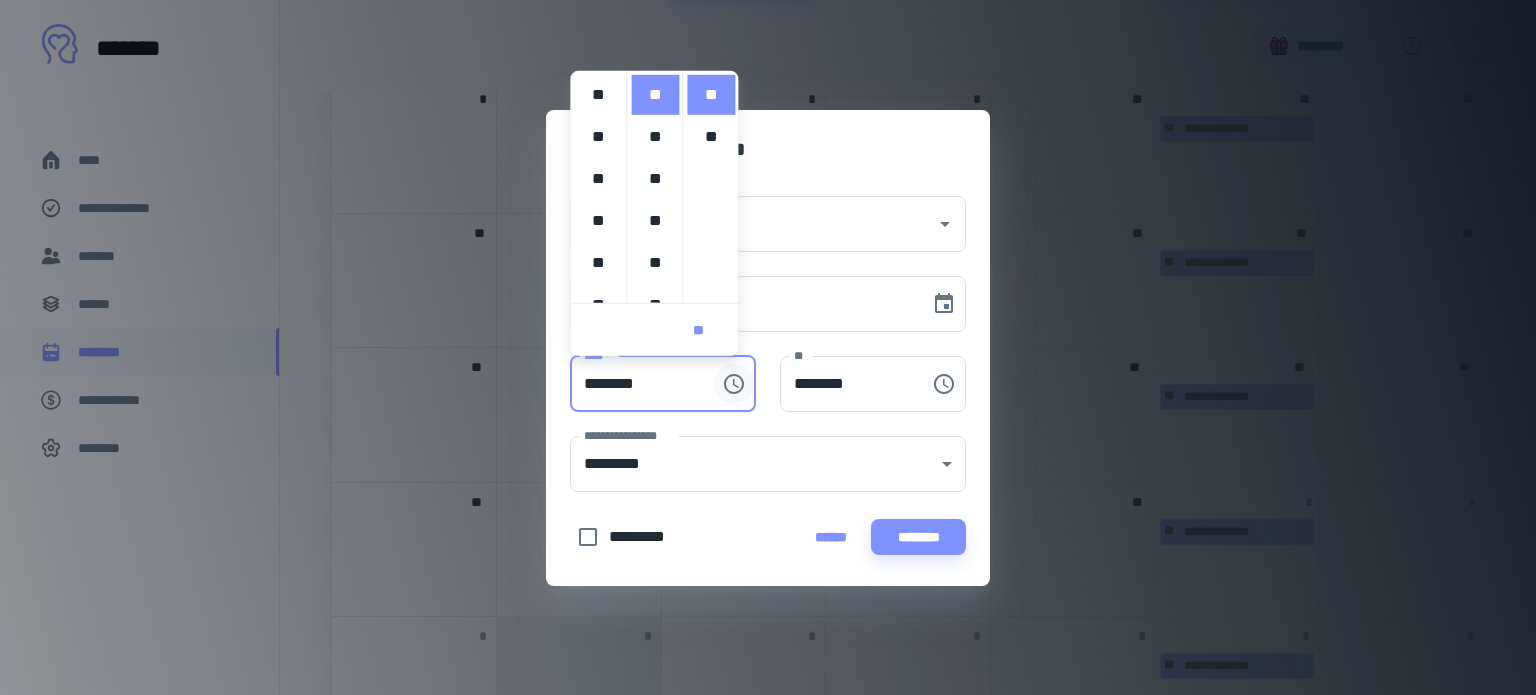 scroll, scrollTop: 420, scrollLeft: 0, axis: vertical 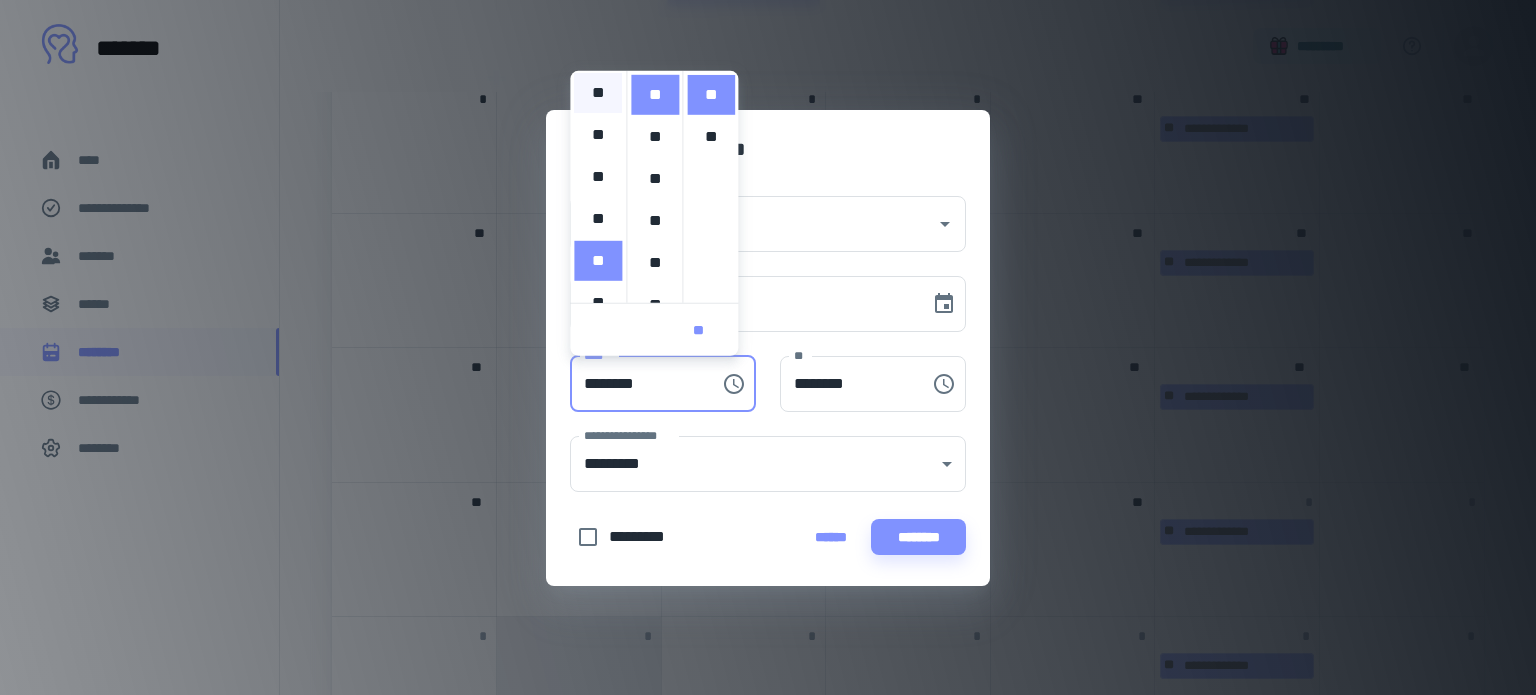 click on "**" at bounding box center (598, 93) 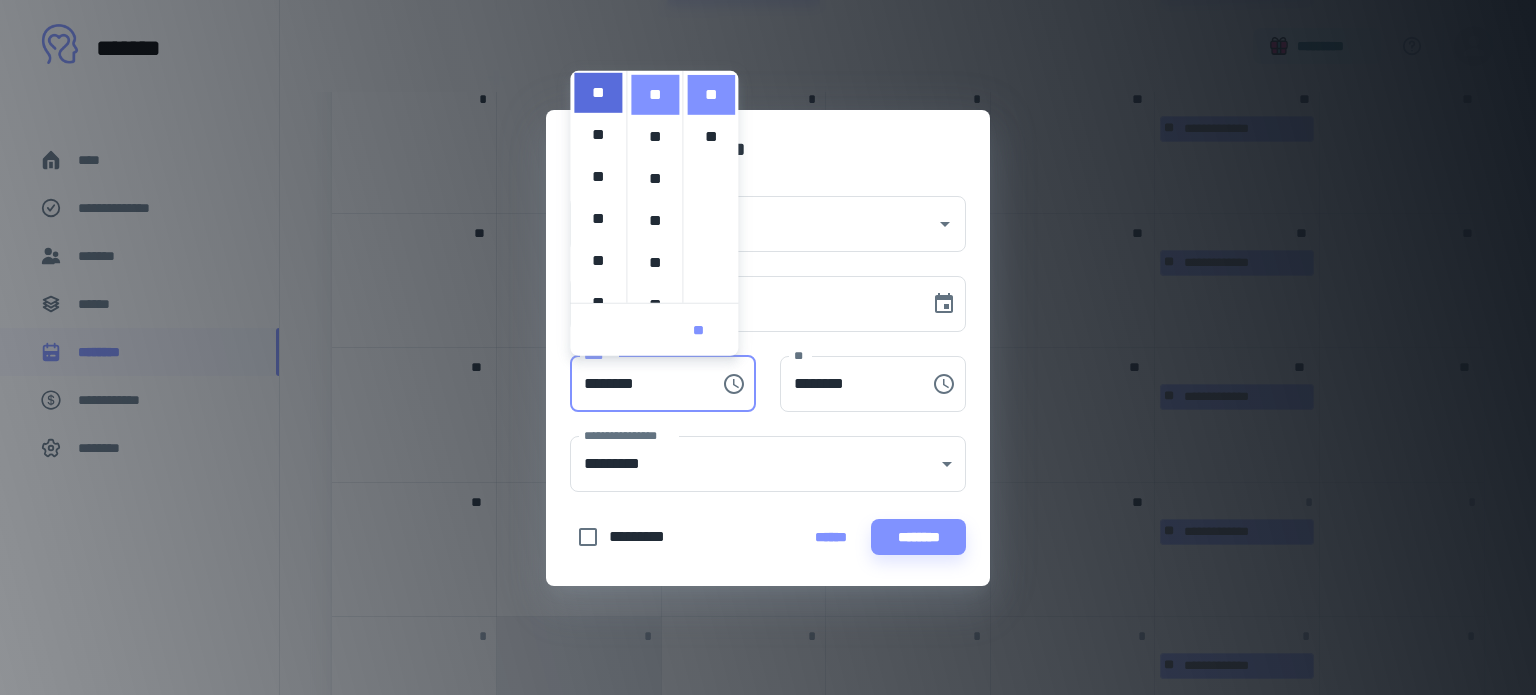 type on "********" 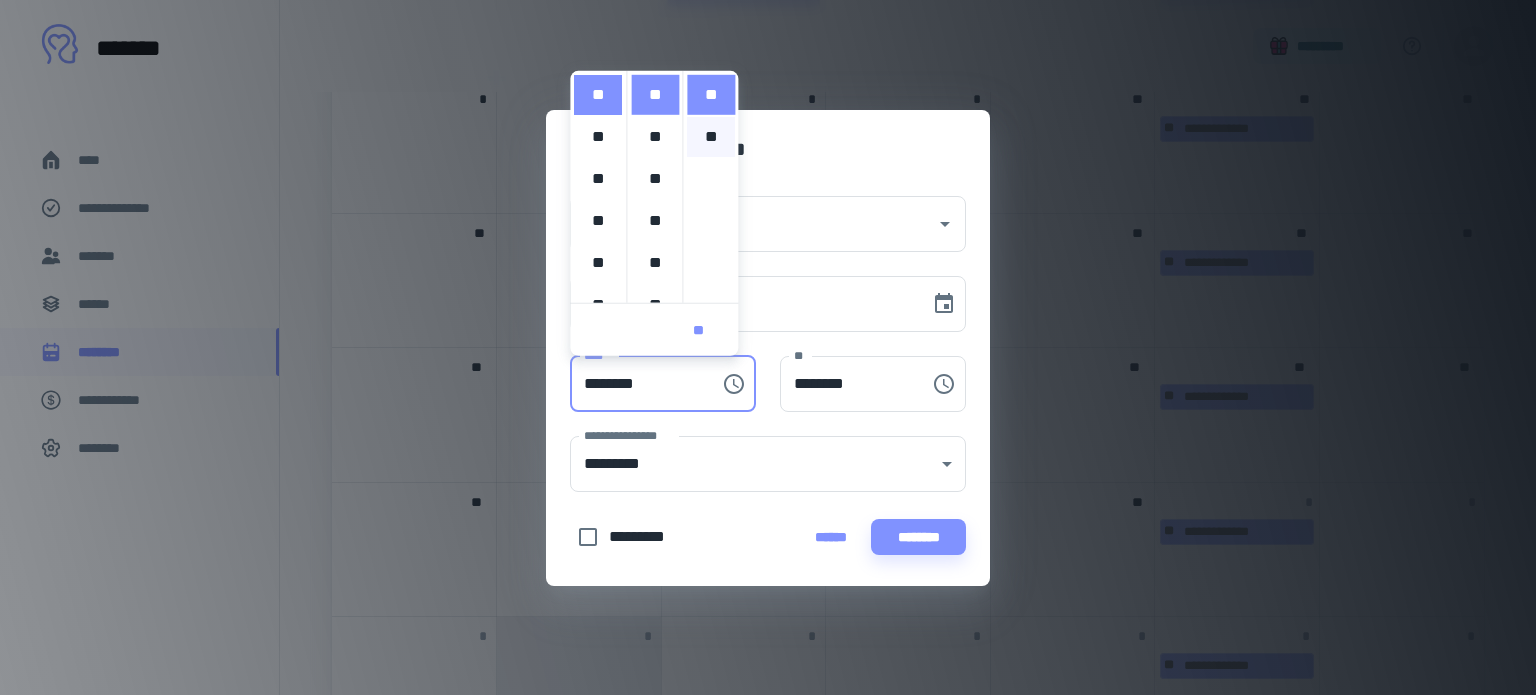 click on "**" at bounding box center [711, 137] 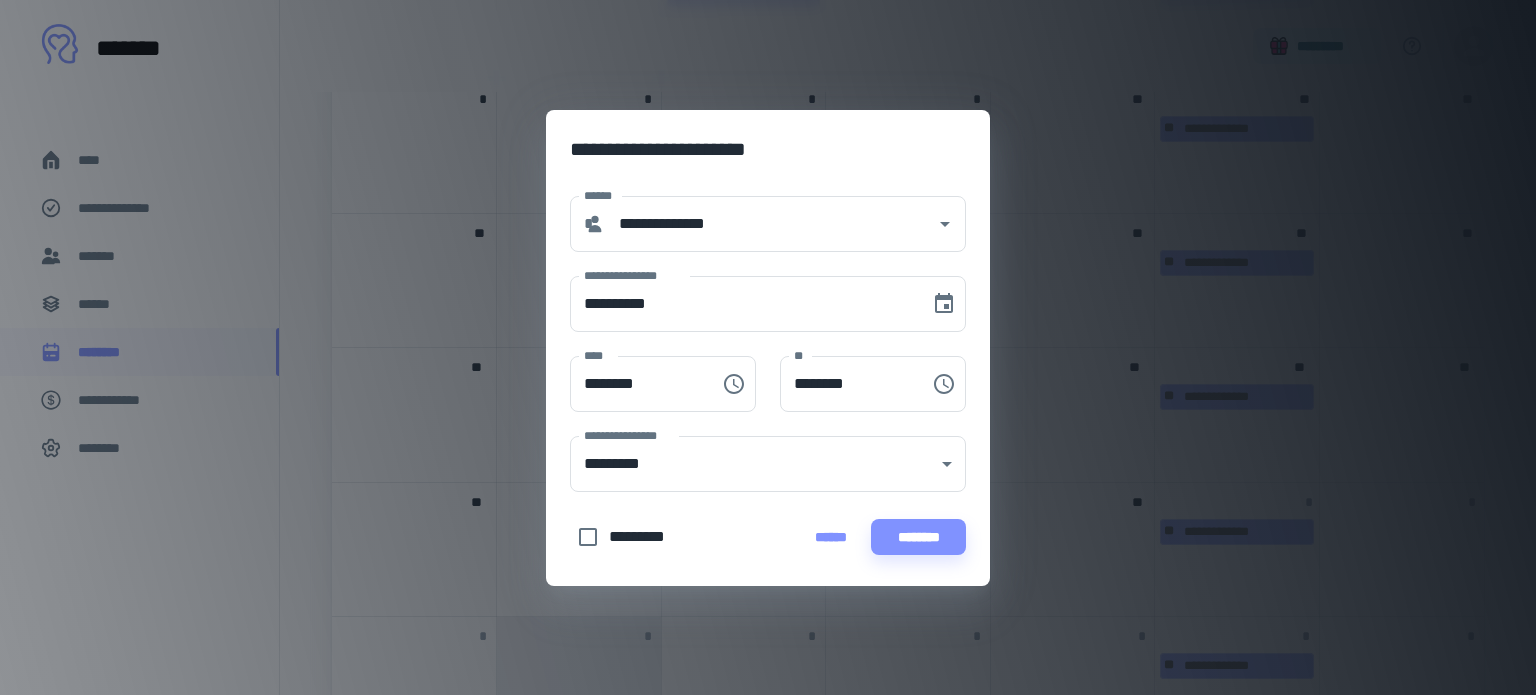 scroll, scrollTop: 42, scrollLeft: 0, axis: vertical 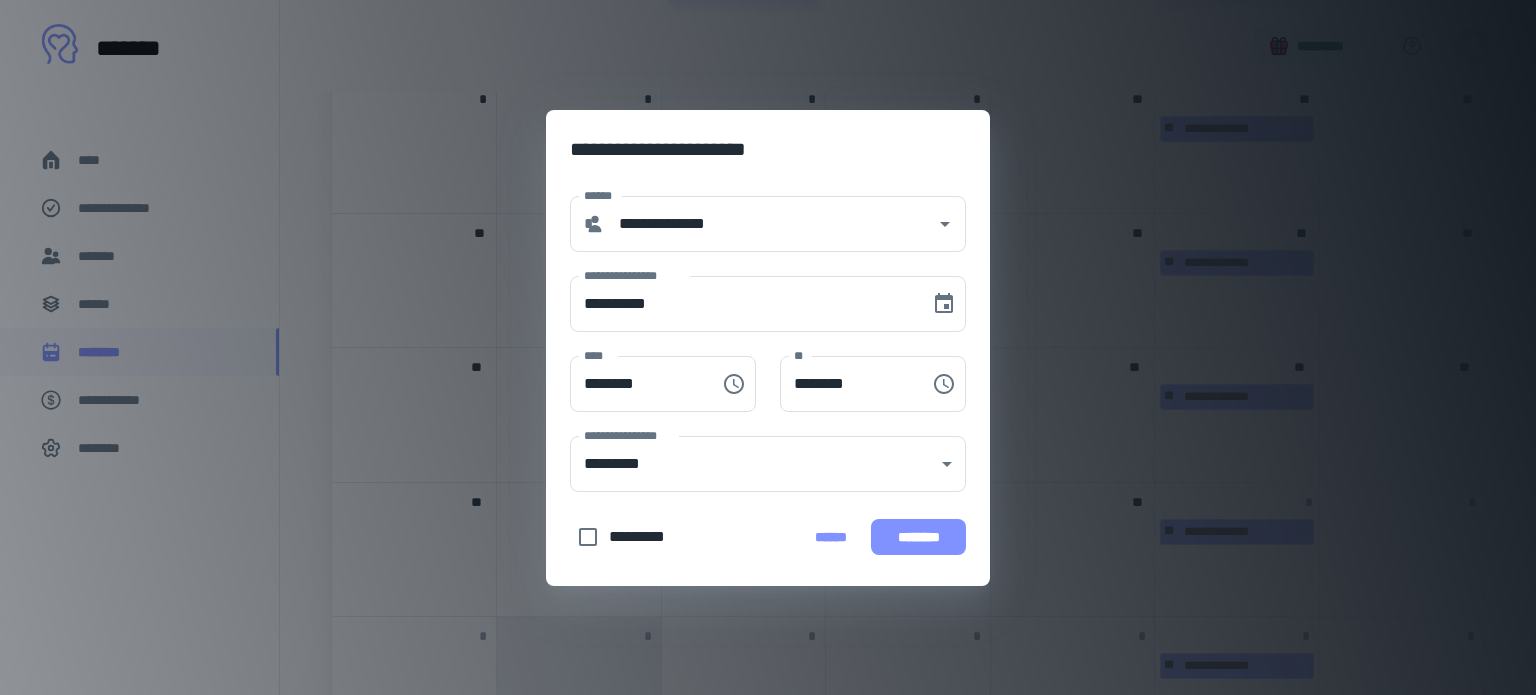 click on "********" at bounding box center (918, 537) 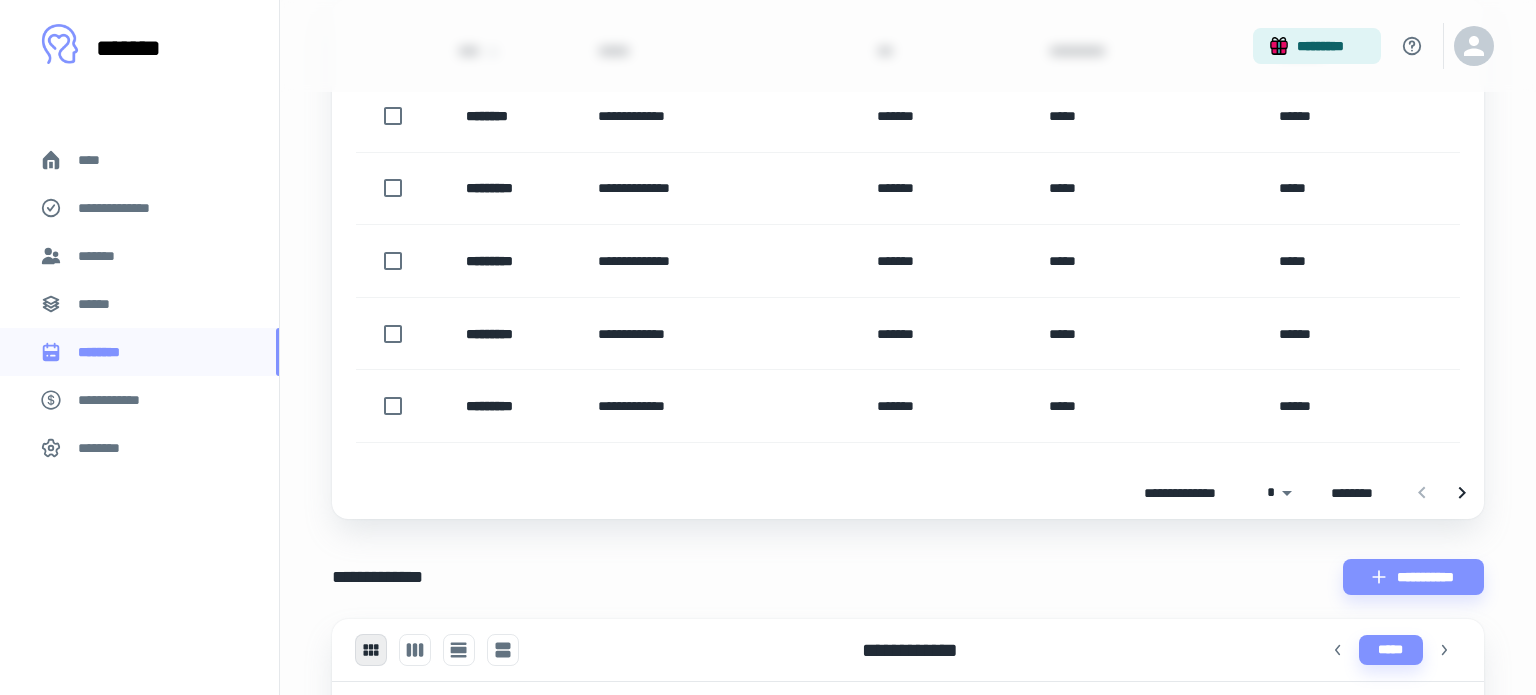 scroll, scrollTop: 0, scrollLeft: 0, axis: both 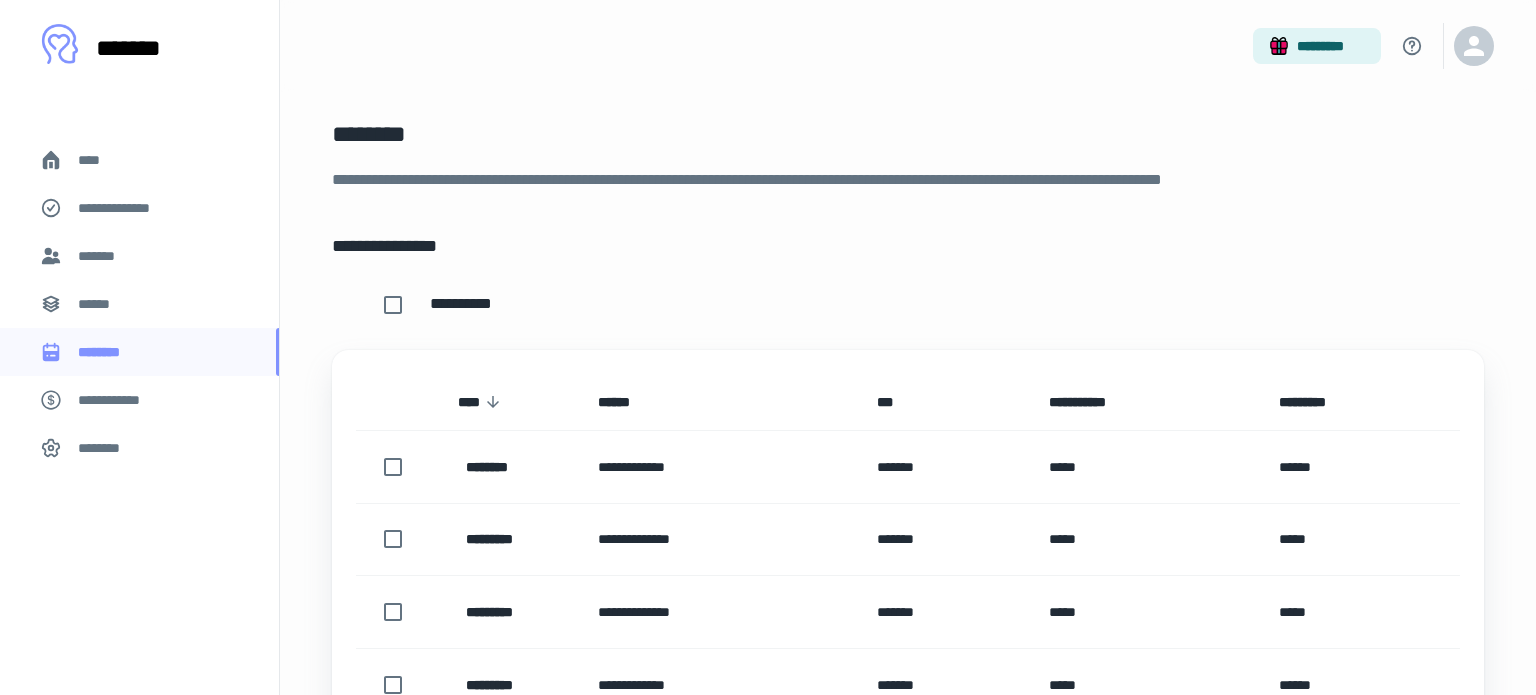 click on "*******" at bounding box center (139, 256) 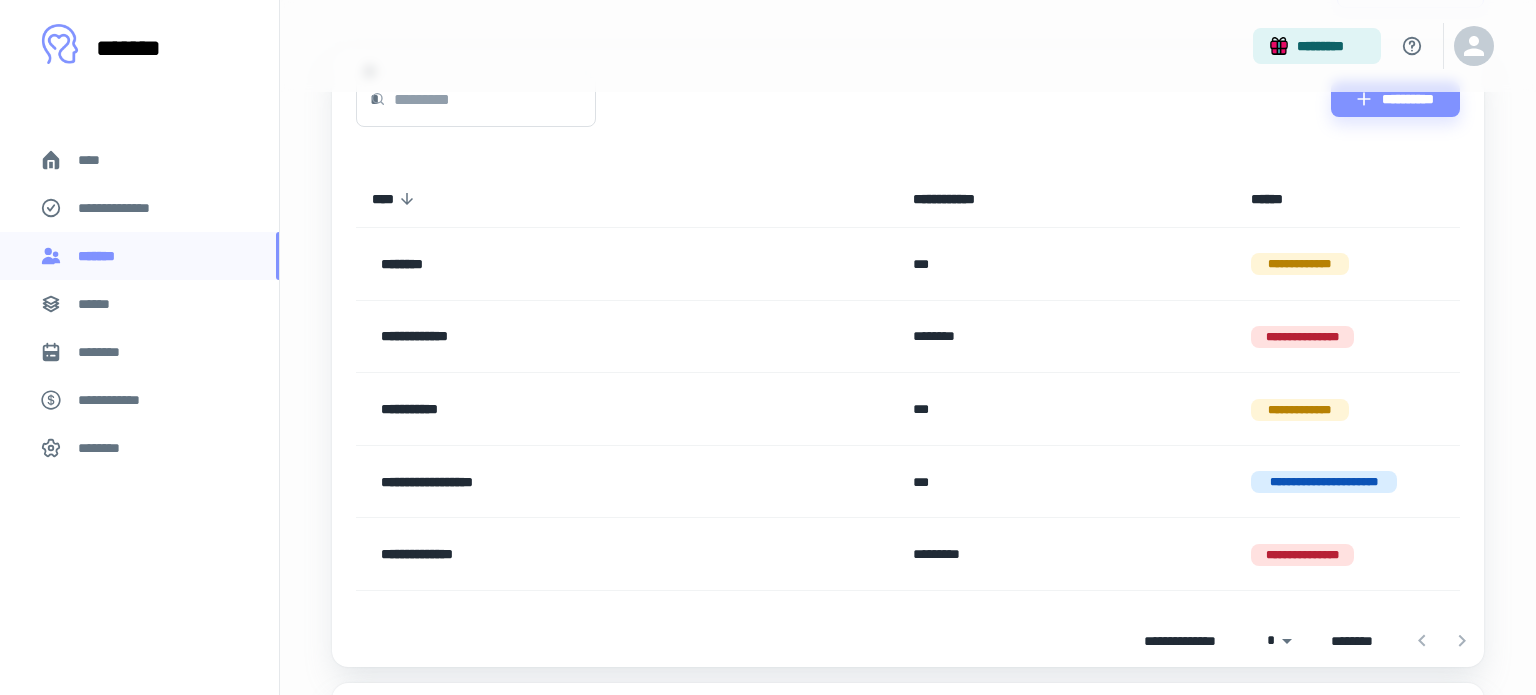 scroll, scrollTop: 152, scrollLeft: 0, axis: vertical 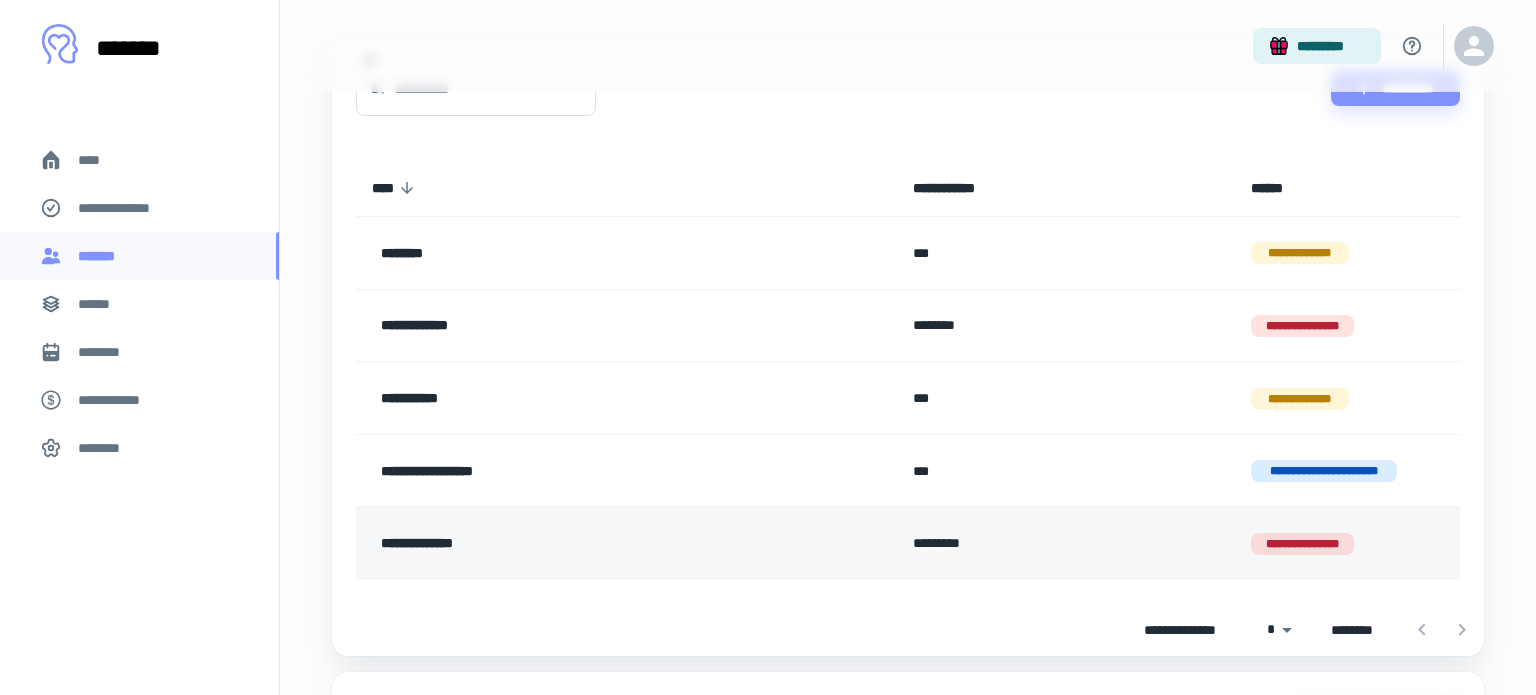 click on "**********" at bounding box center [569, 543] 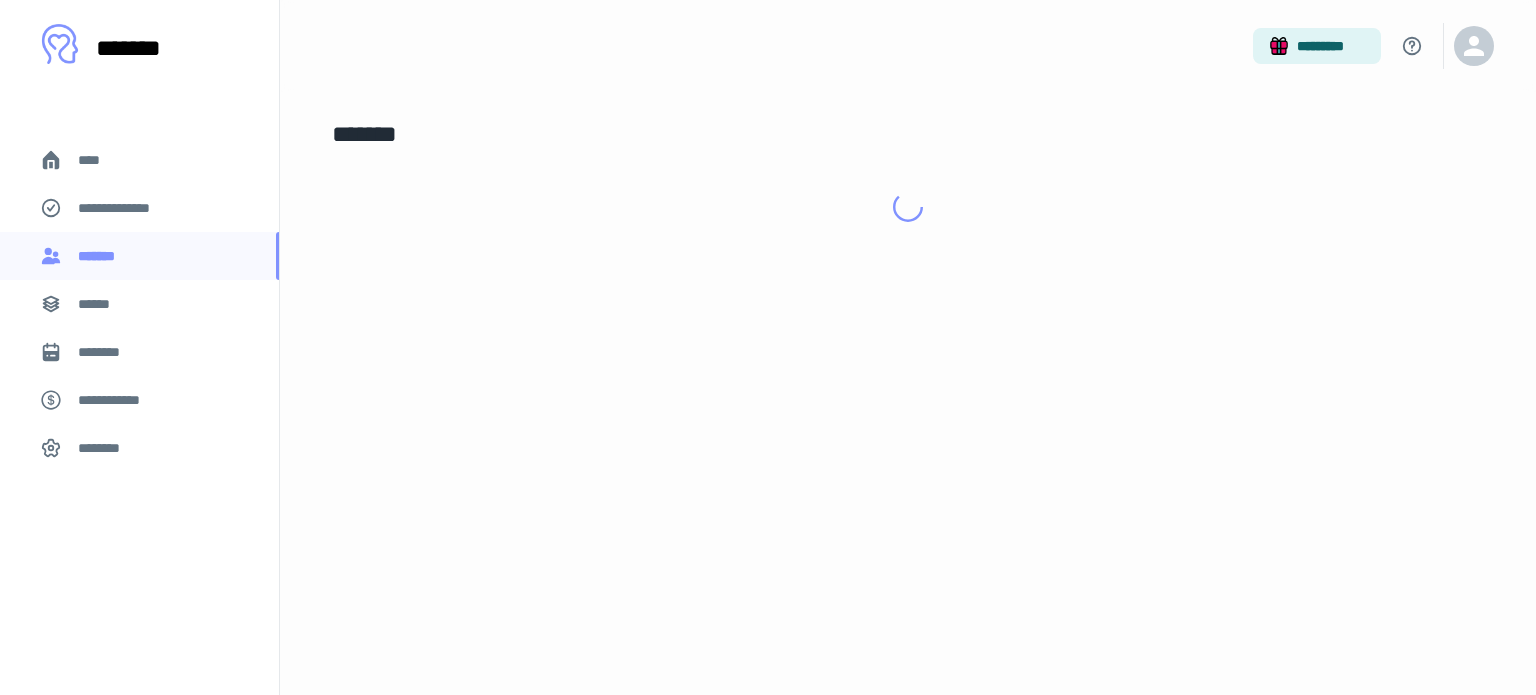 scroll, scrollTop: 0, scrollLeft: 0, axis: both 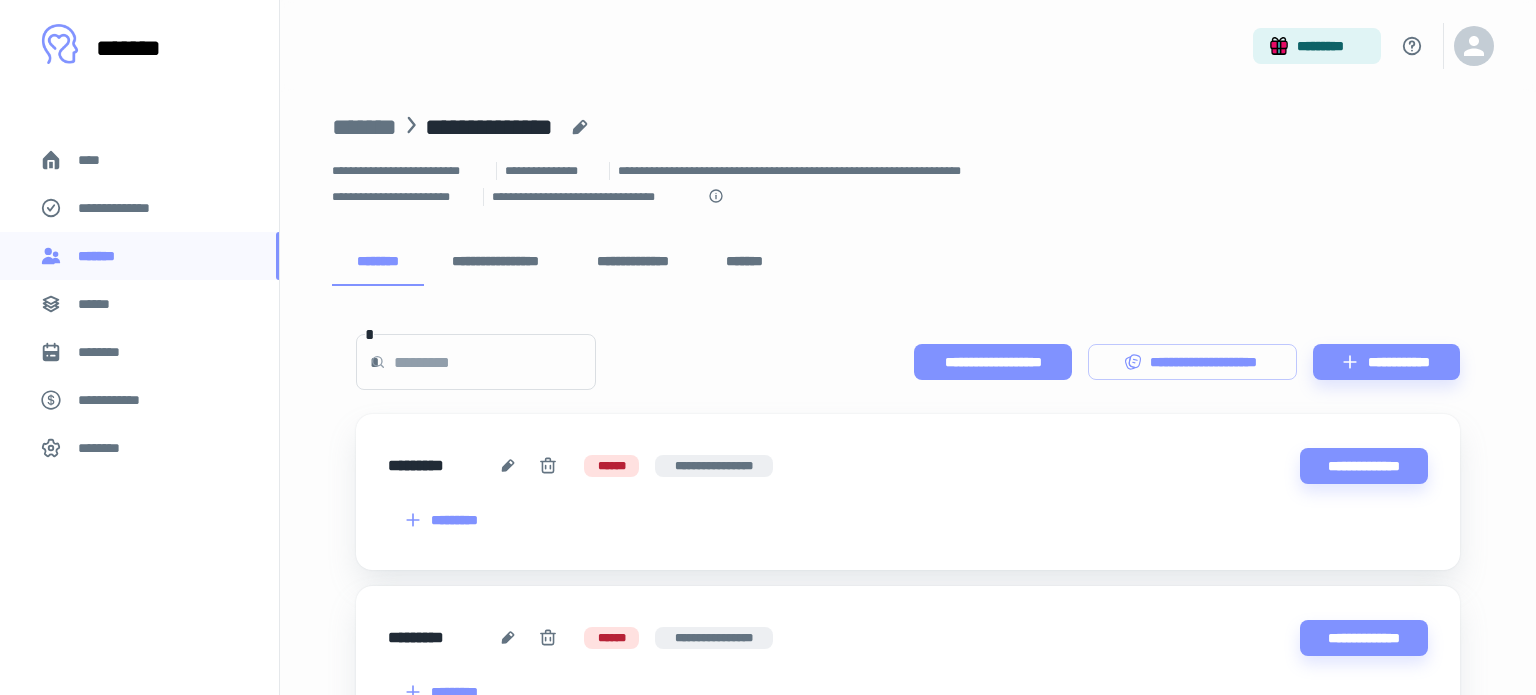 click on "**********" at bounding box center (992, 362) 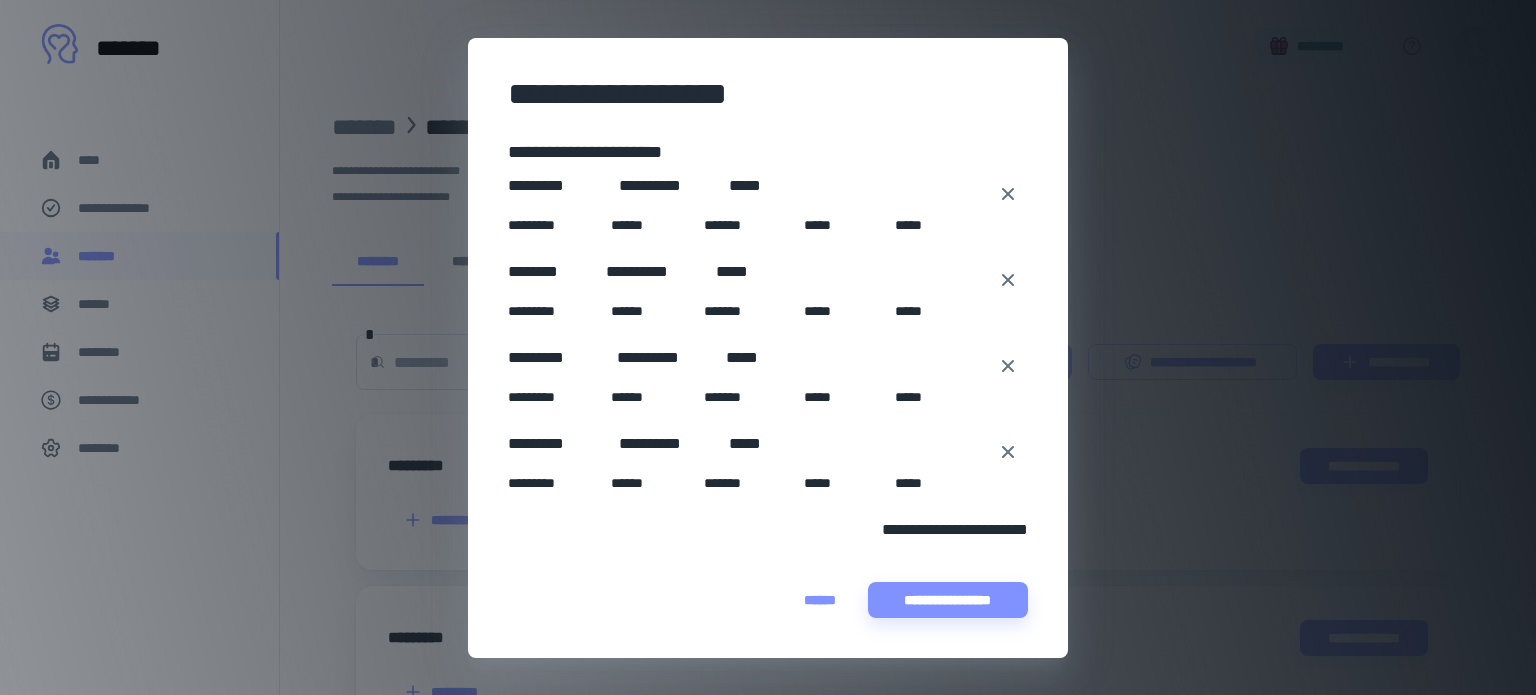 click on "*****" at bounding box center (825, 483) 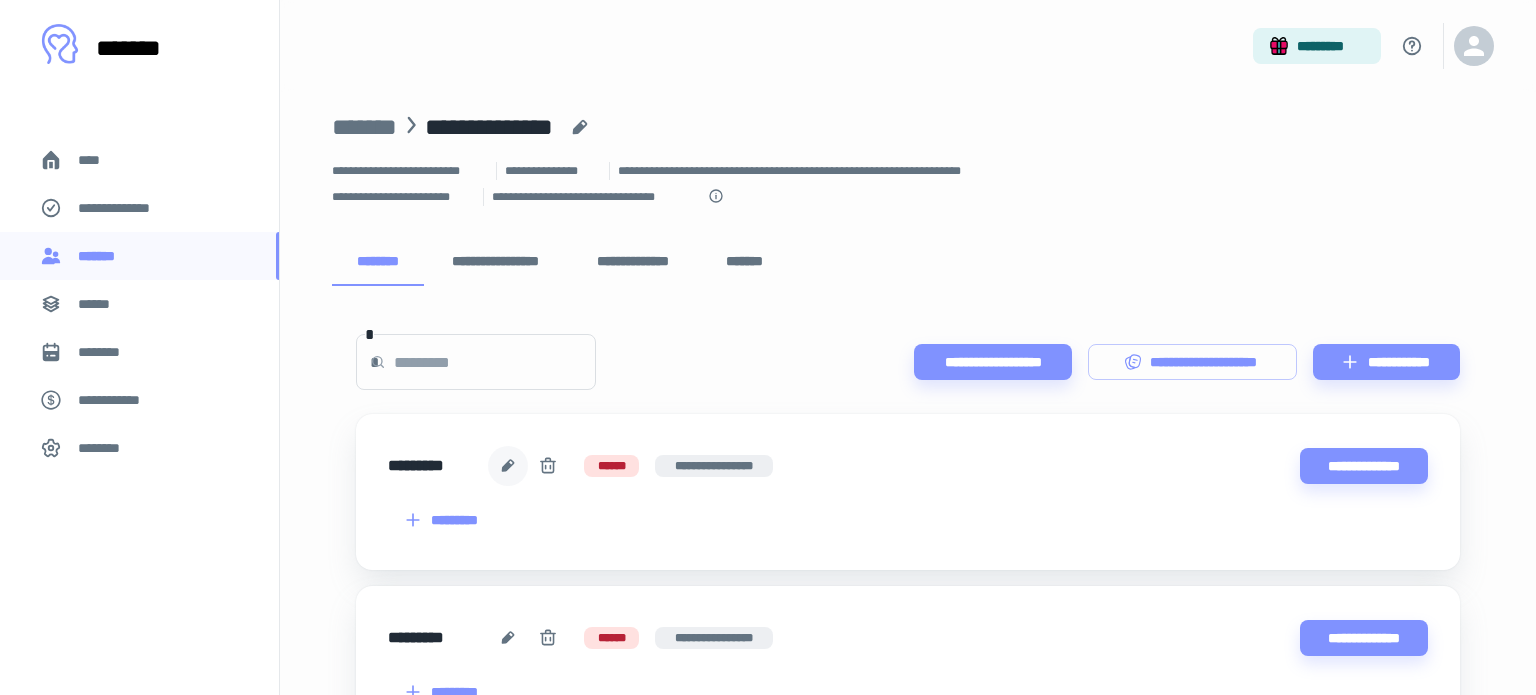 click 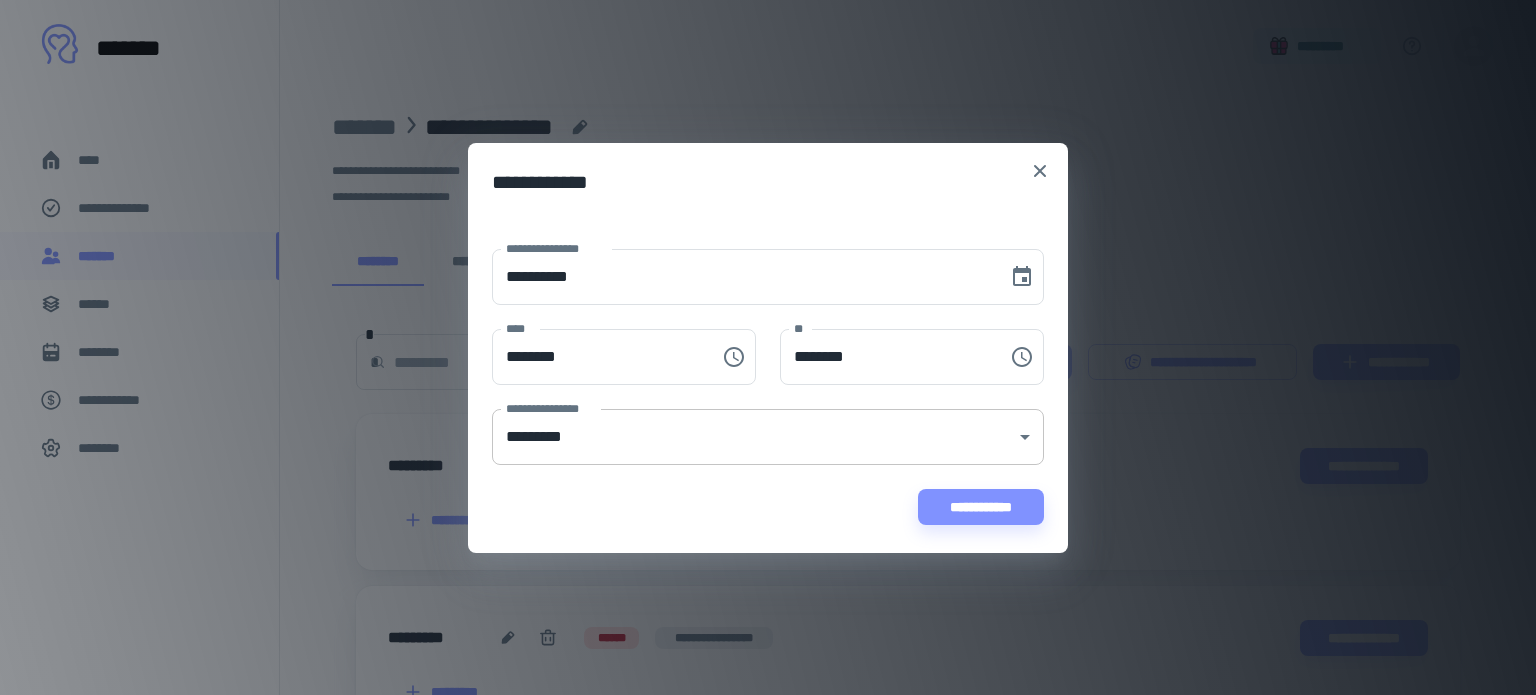 click on "[FIRST] [LAST] [STREET] [CITY], [STATE] [ZIP] [PHONE] [EMAIL]" at bounding box center (768, 339) 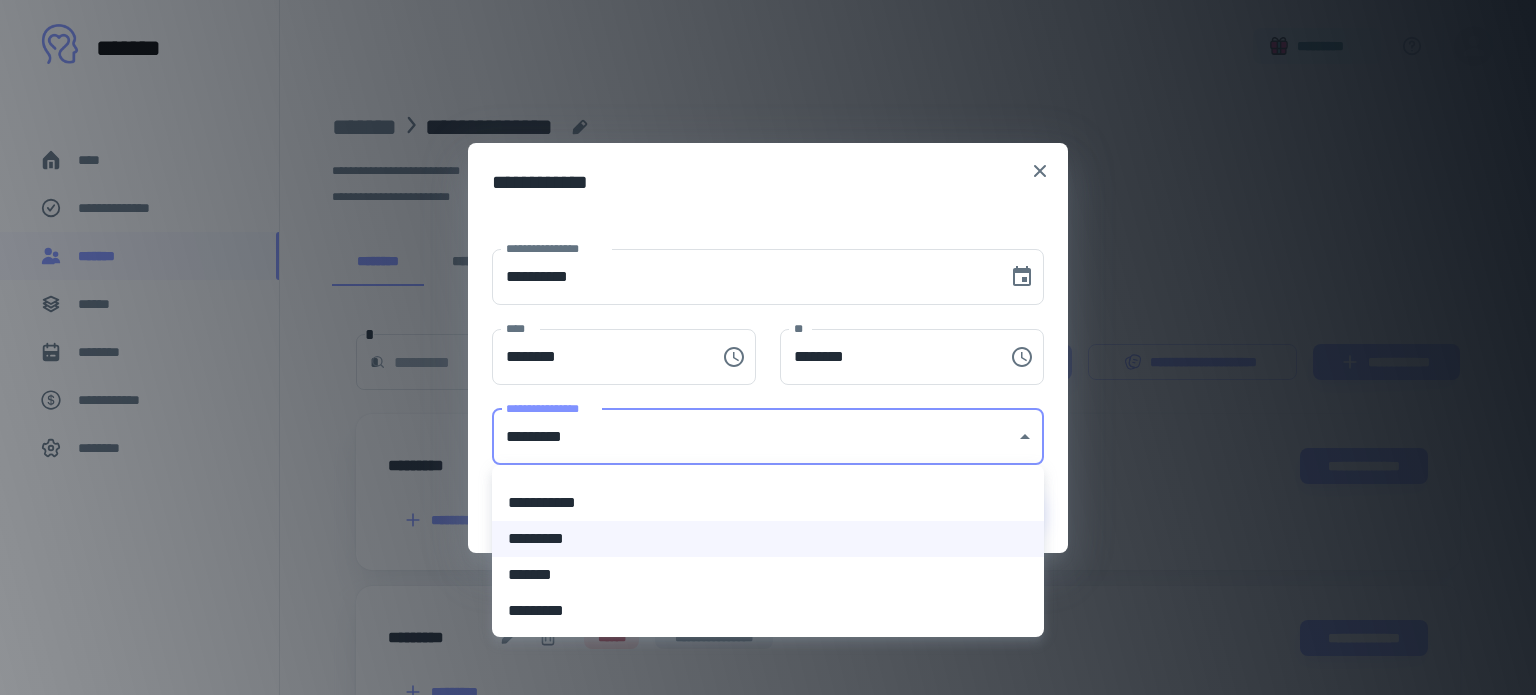 click on "*********" at bounding box center [768, 539] 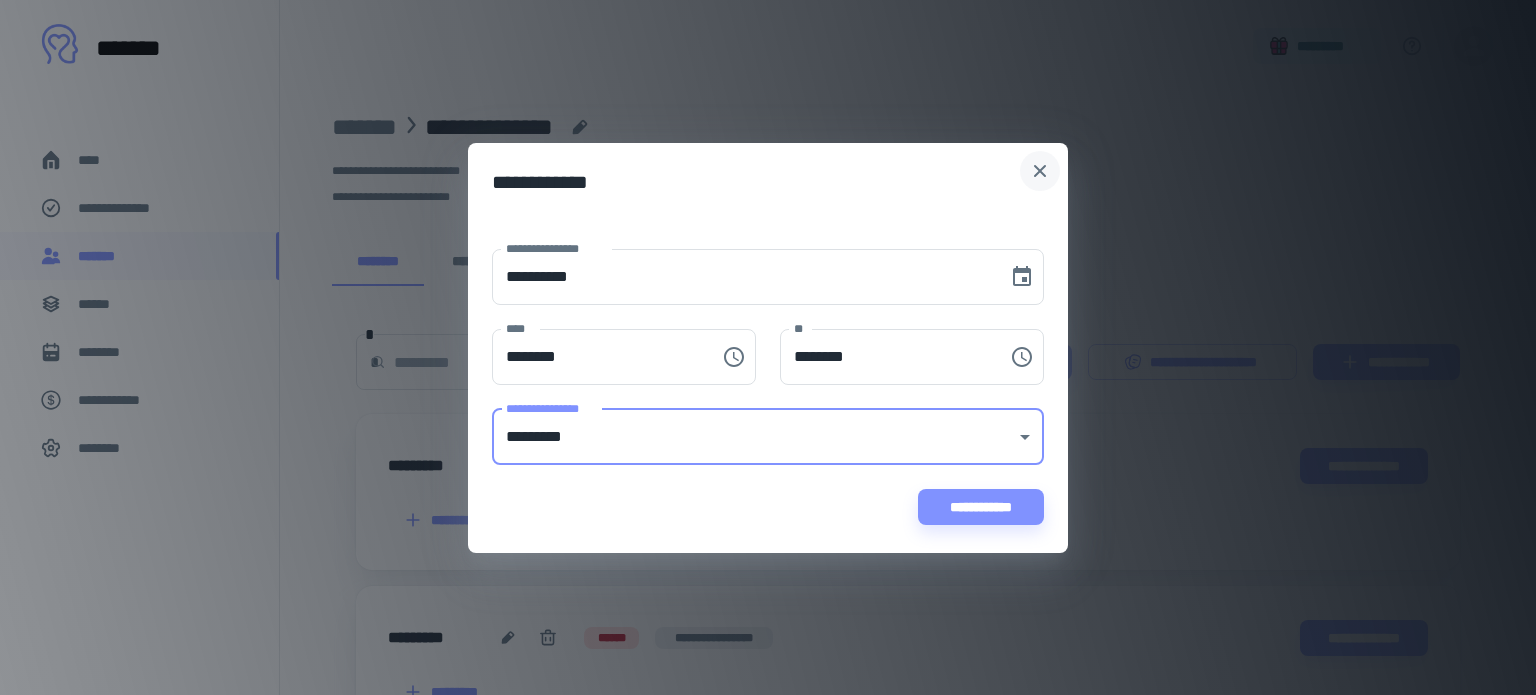 click 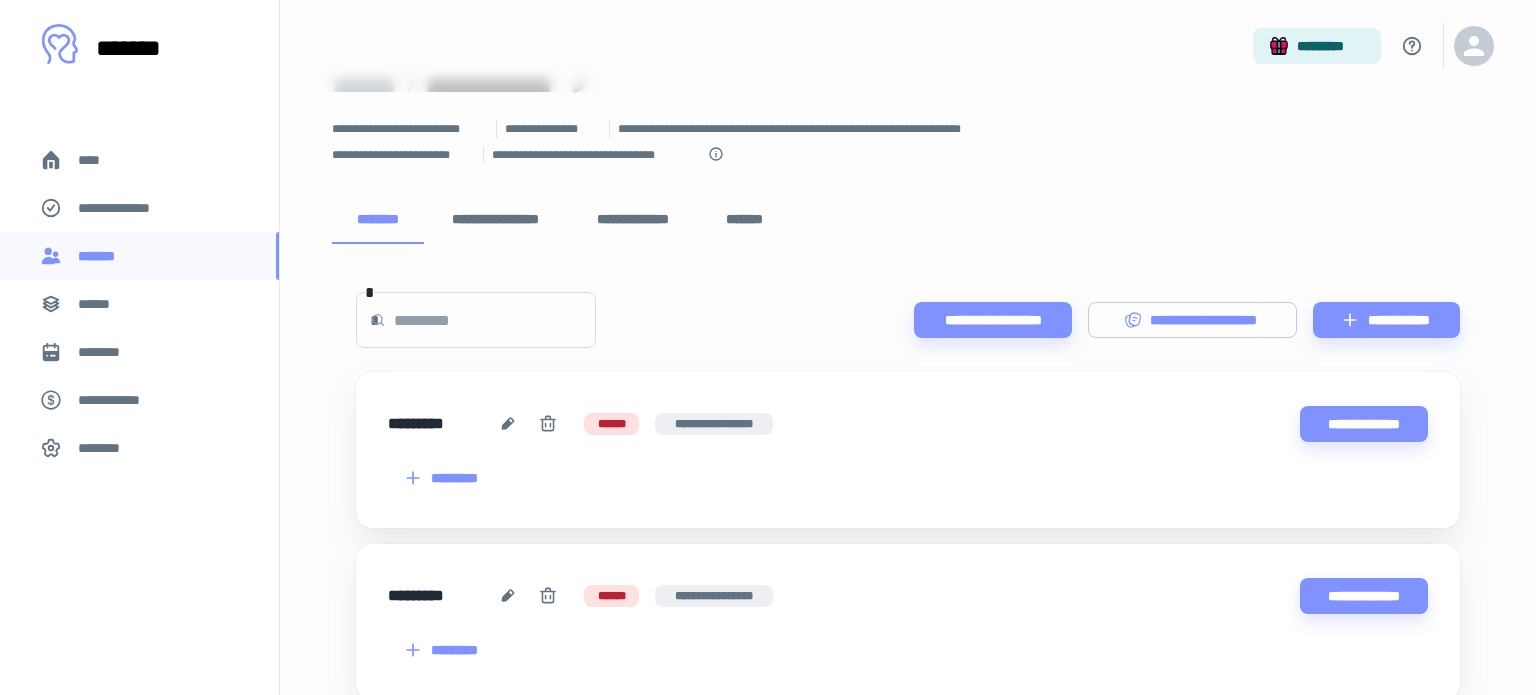 scroll, scrollTop: 55, scrollLeft: 0, axis: vertical 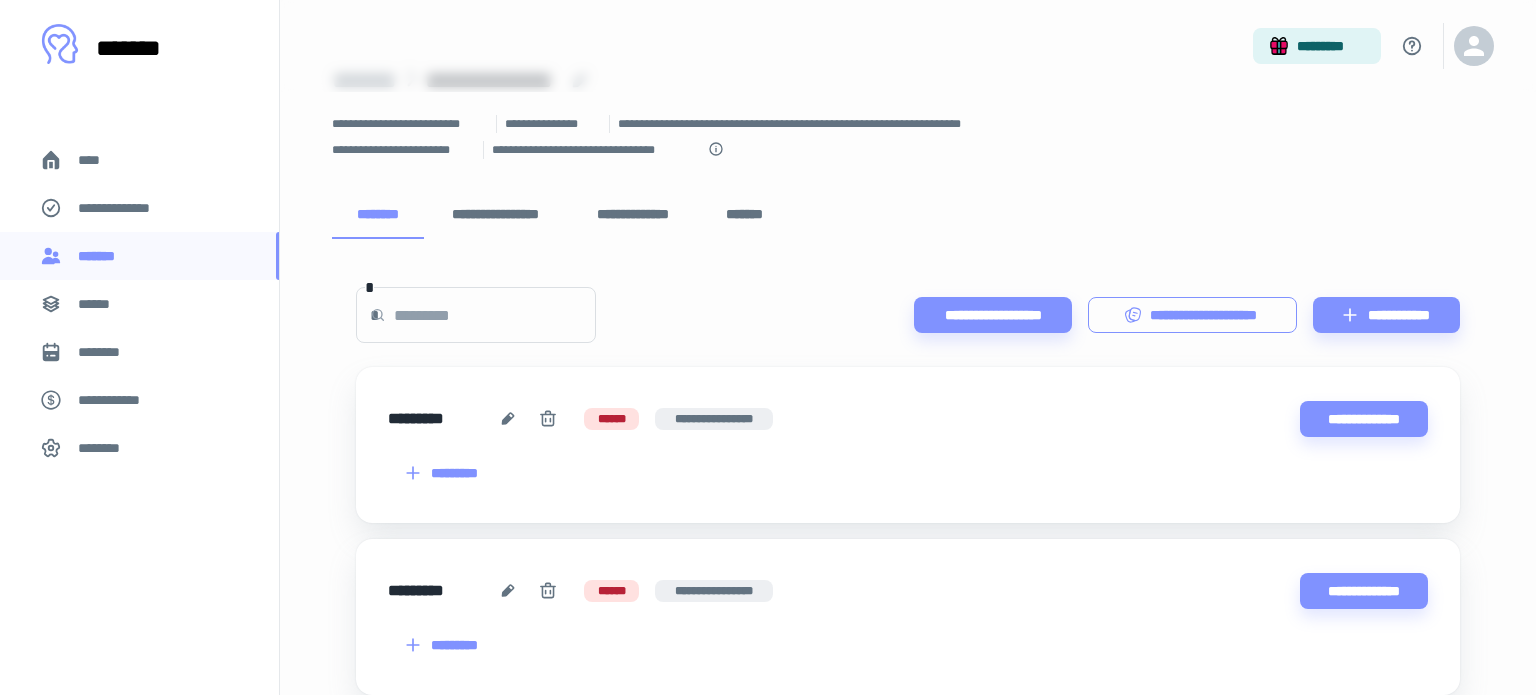 click on "**********" at bounding box center (1193, 315) 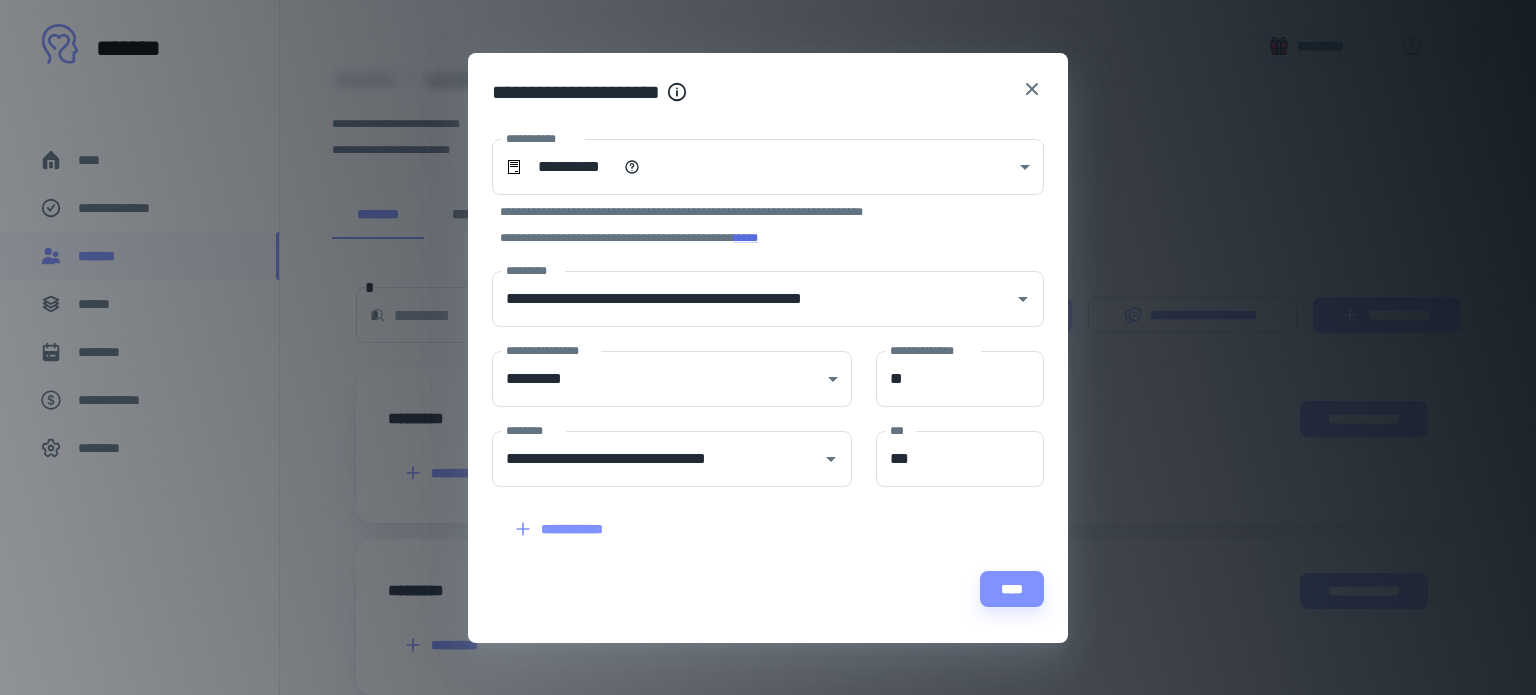 click on "**********" at bounding box center (560, 529) 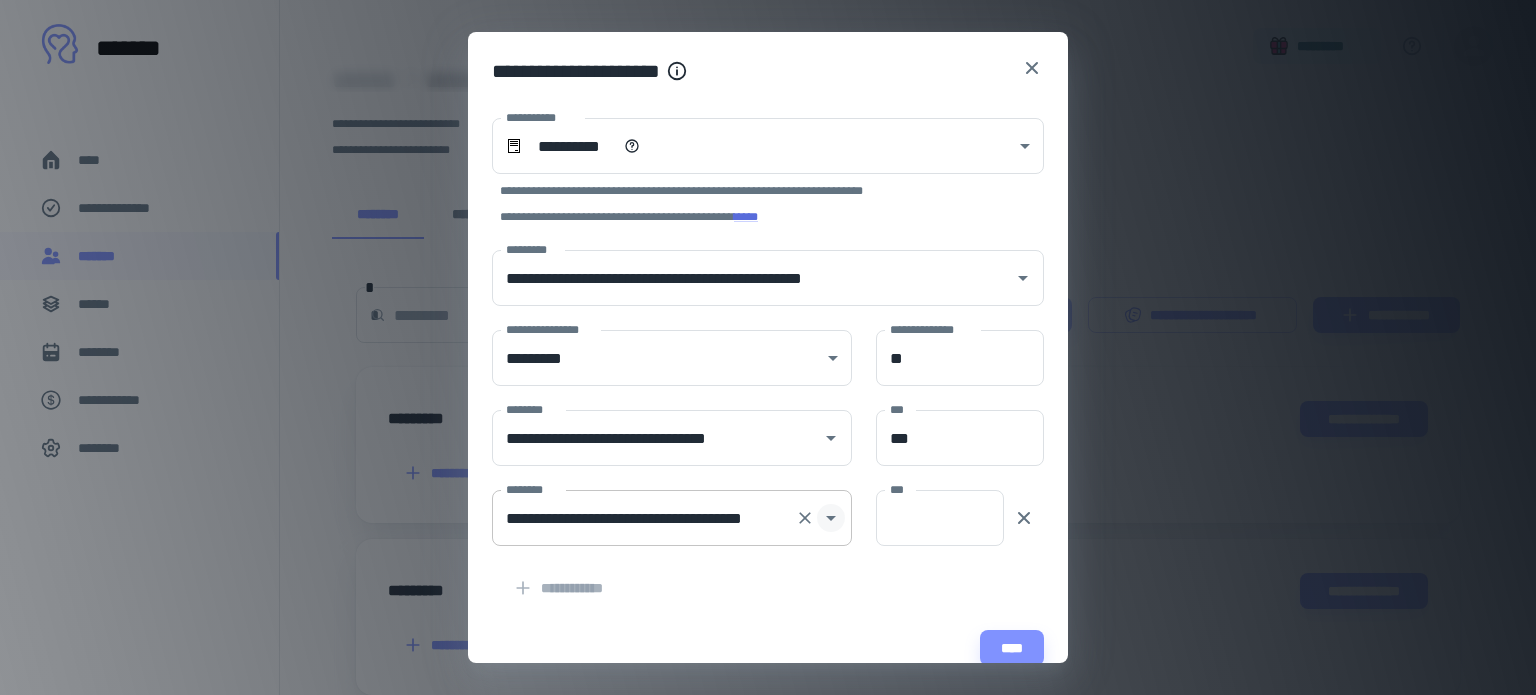 click 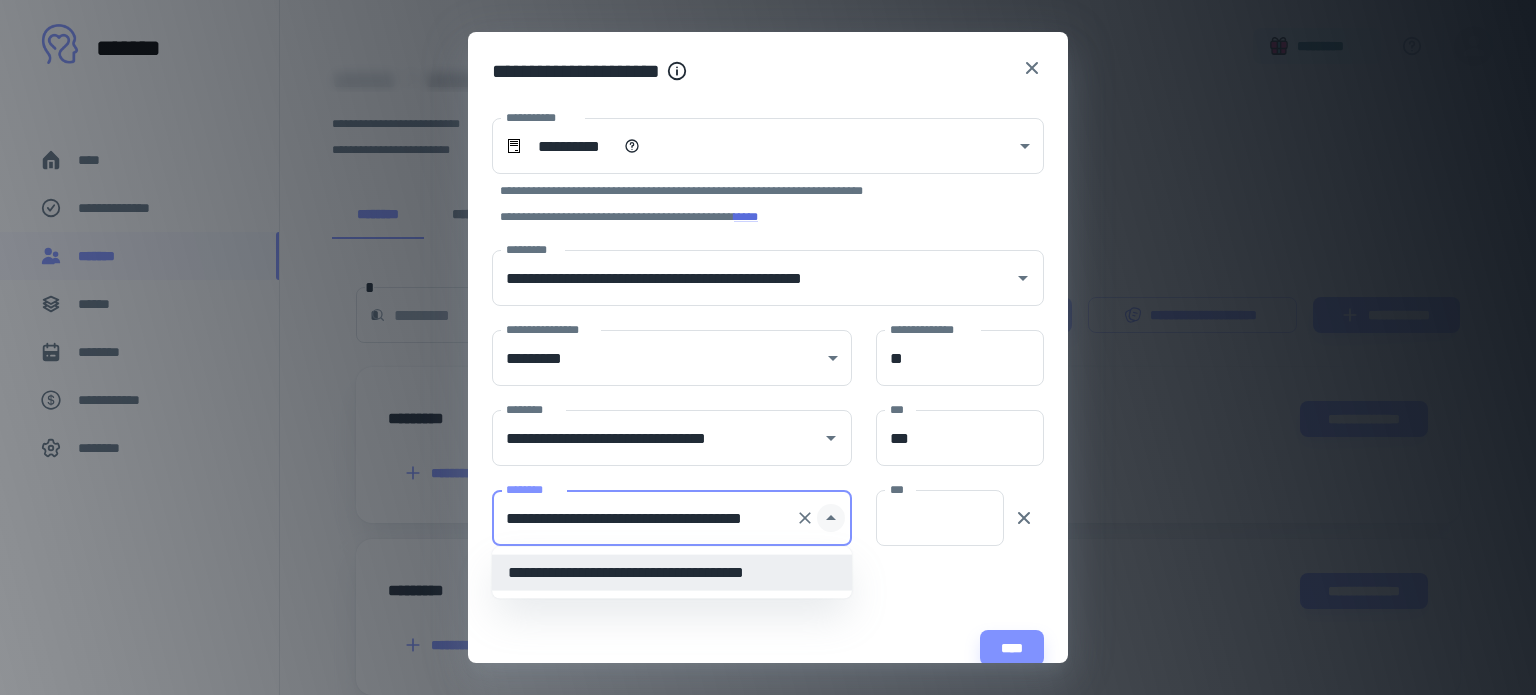 scroll, scrollTop: 0, scrollLeft: 15, axis: horizontal 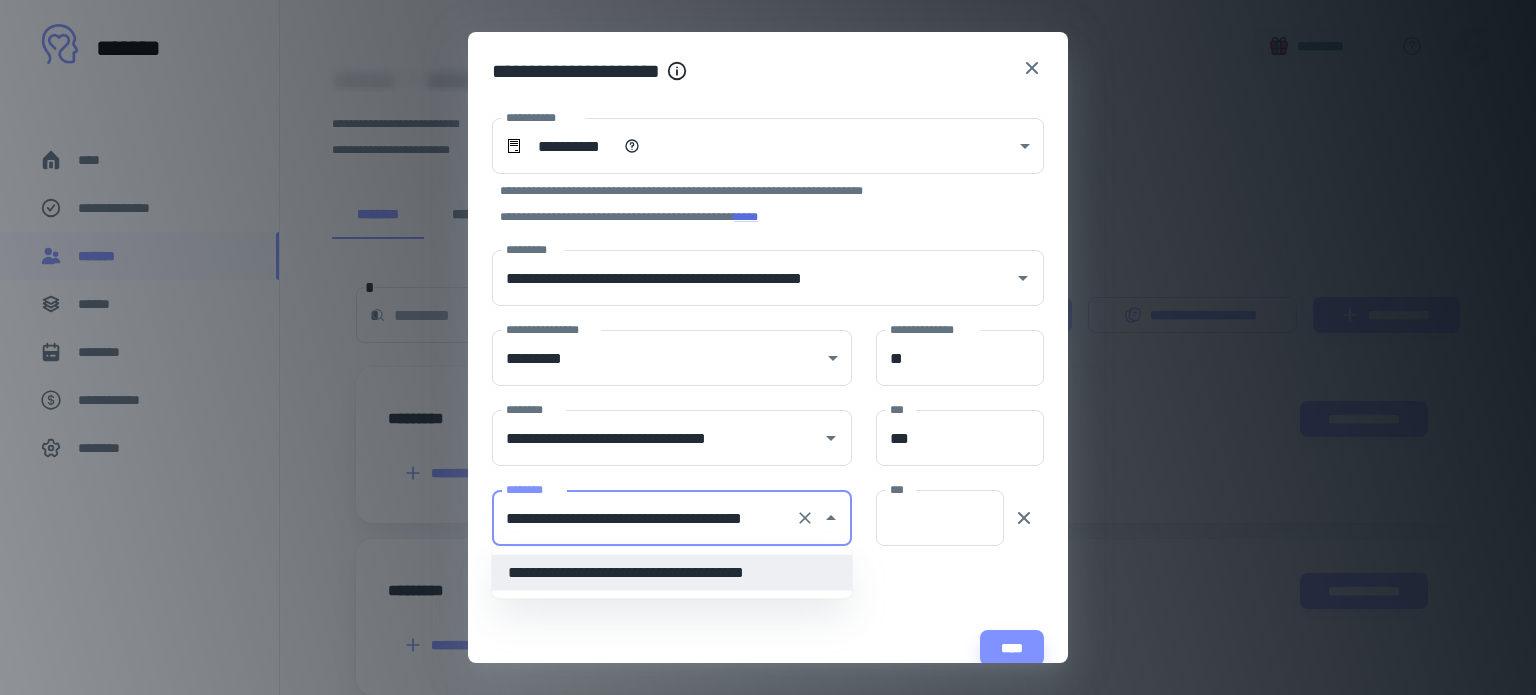 click on "****" at bounding box center [756, 636] 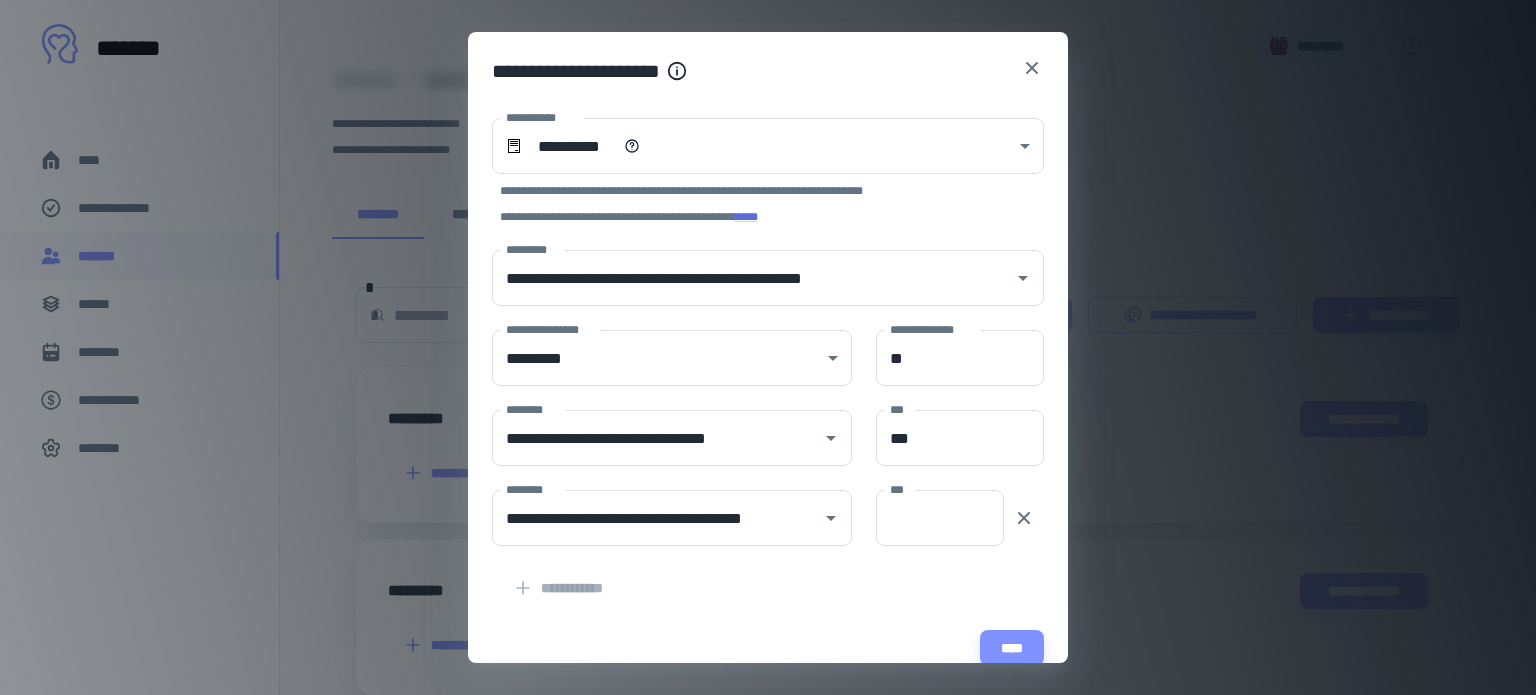 scroll, scrollTop: 0, scrollLeft: 0, axis: both 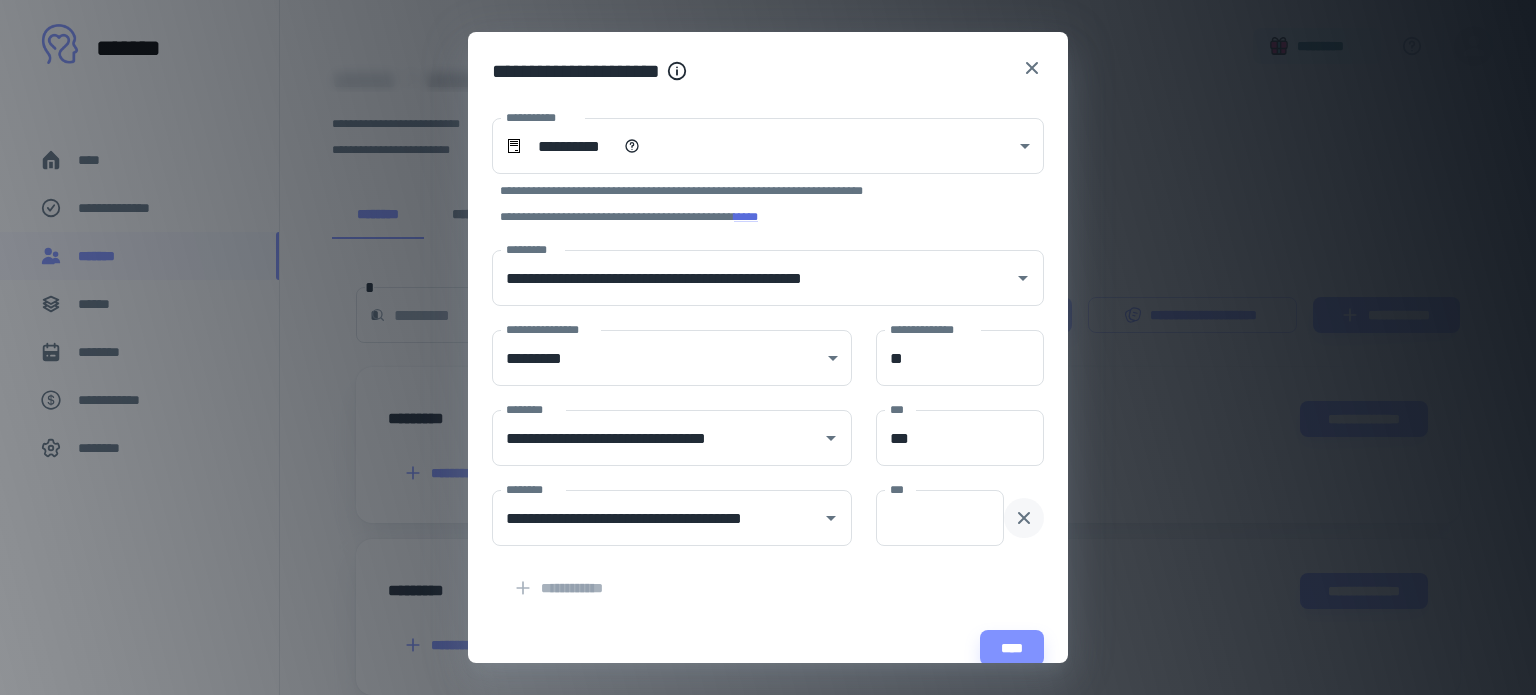 click 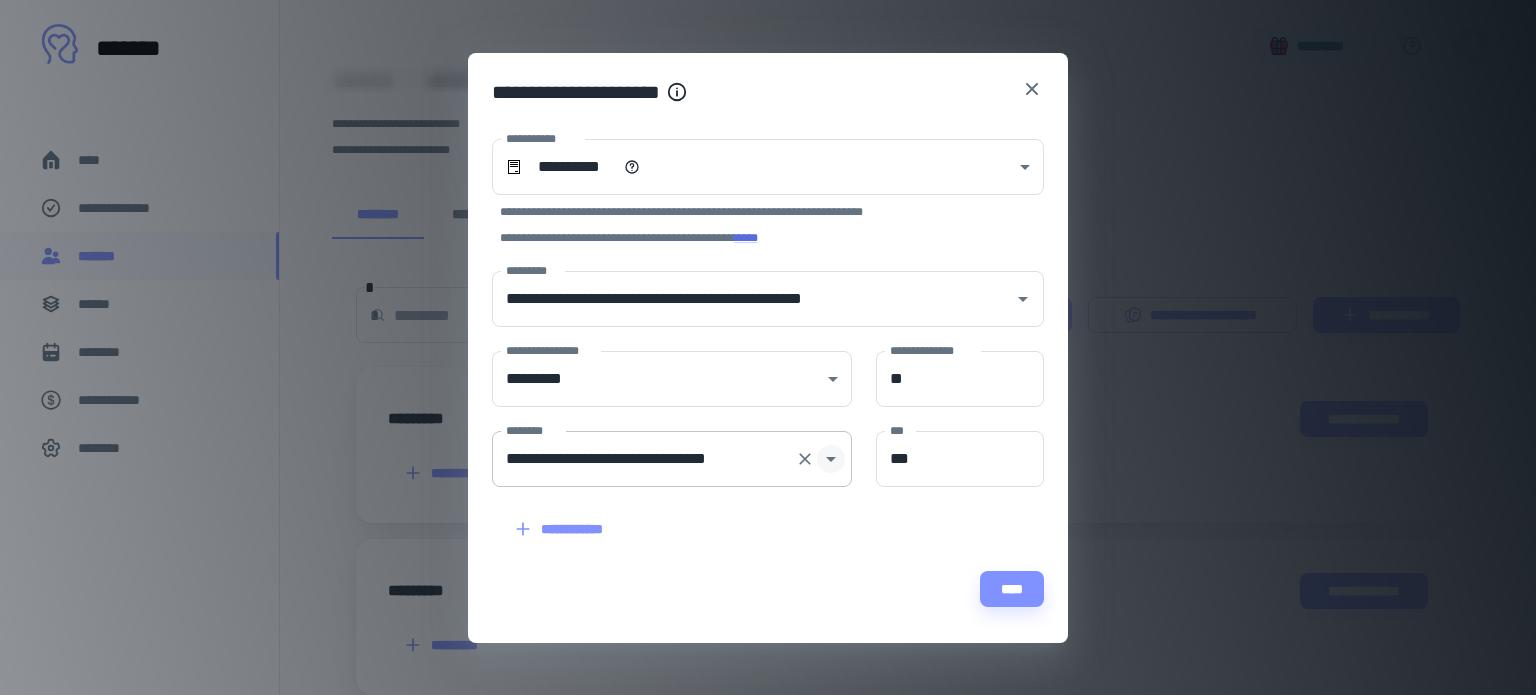click 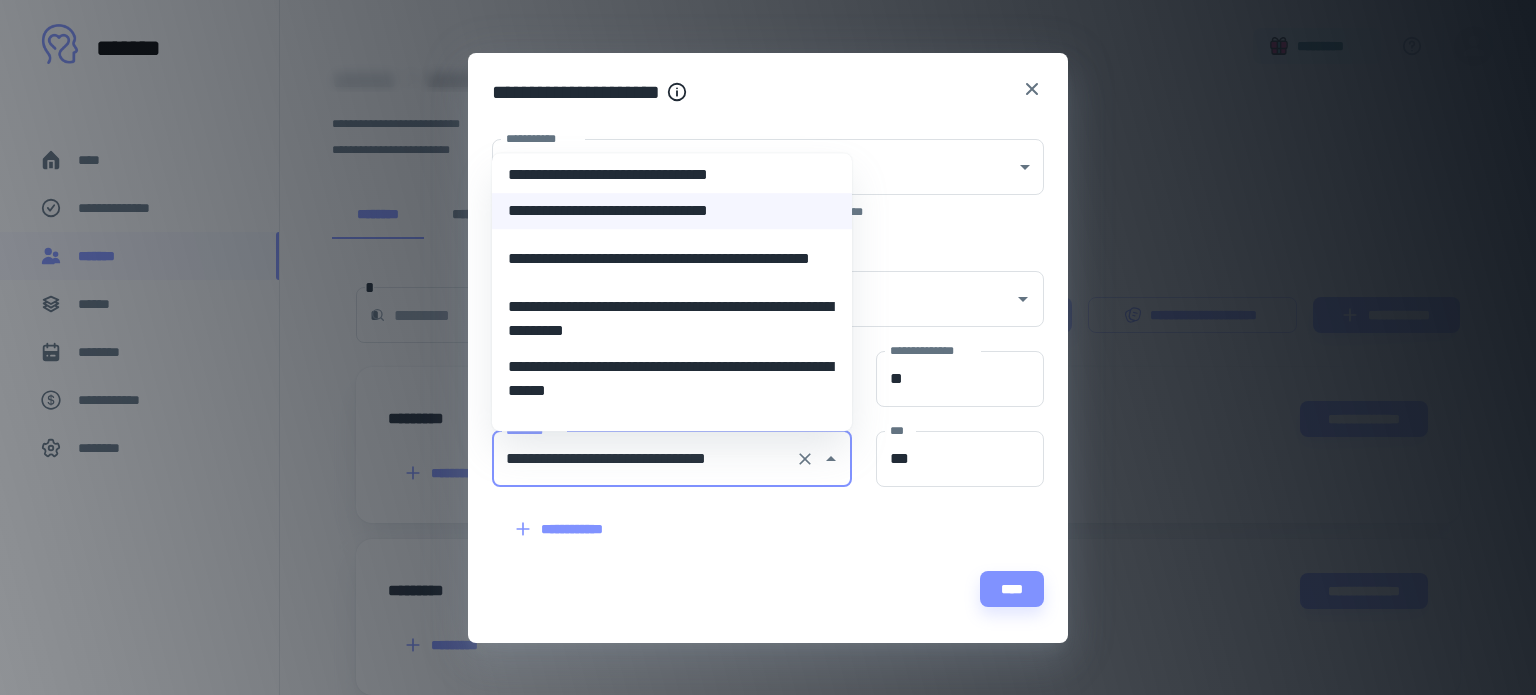 scroll, scrollTop: 184, scrollLeft: 0, axis: vertical 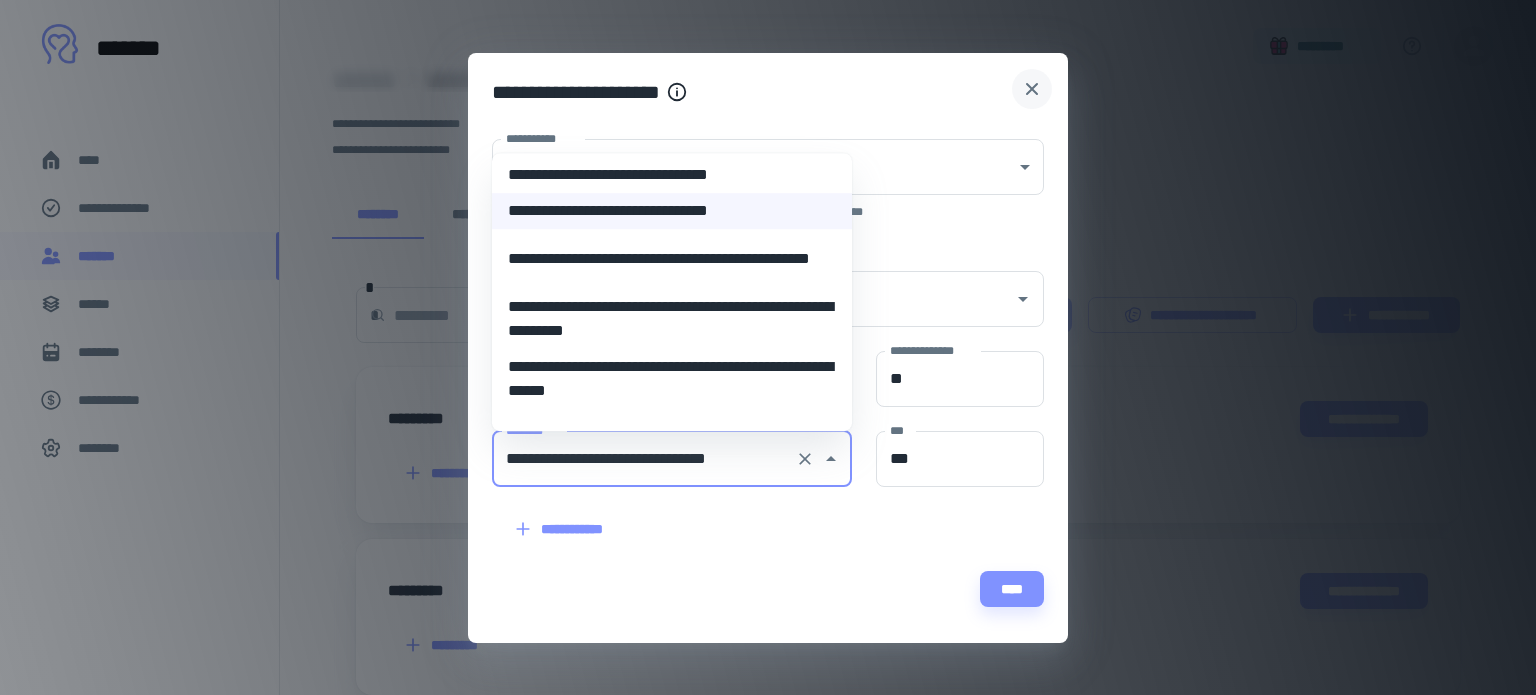 click 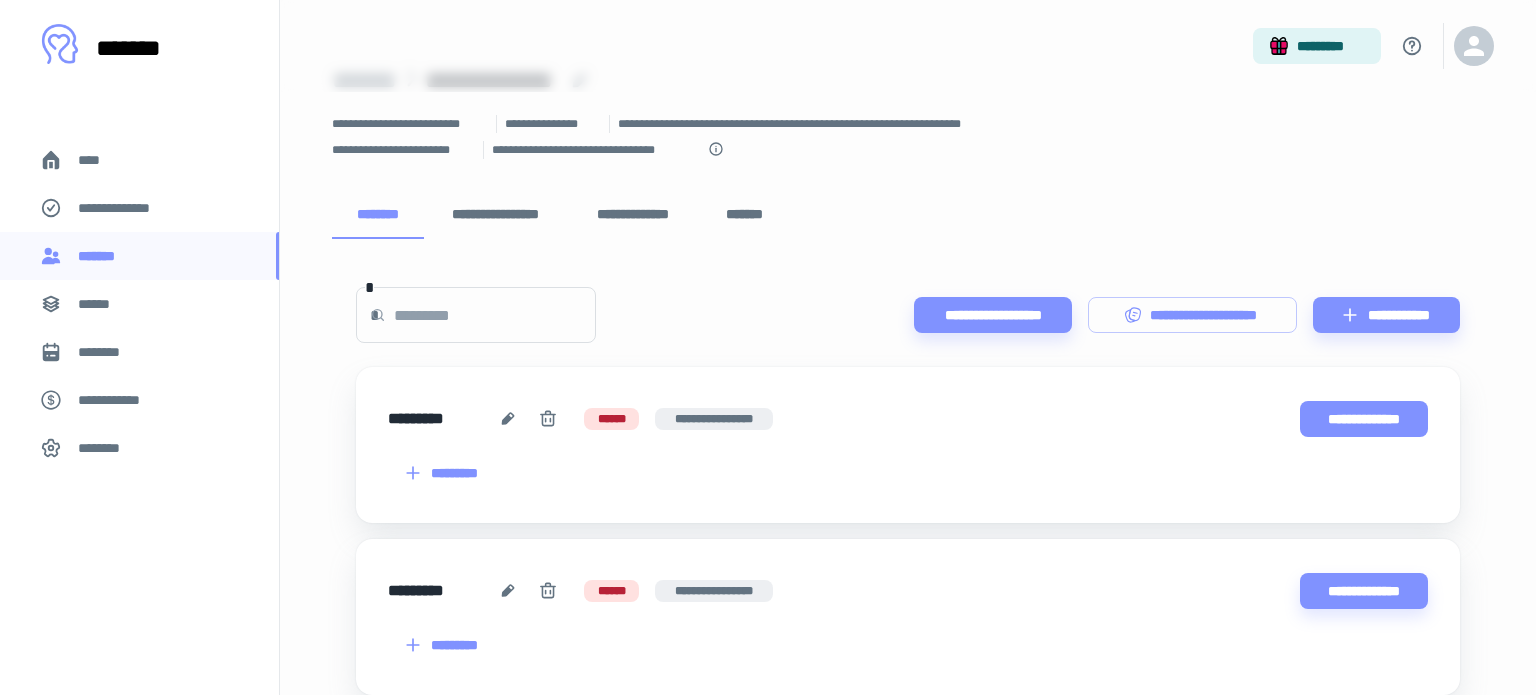 click on "**********" at bounding box center (1364, 419) 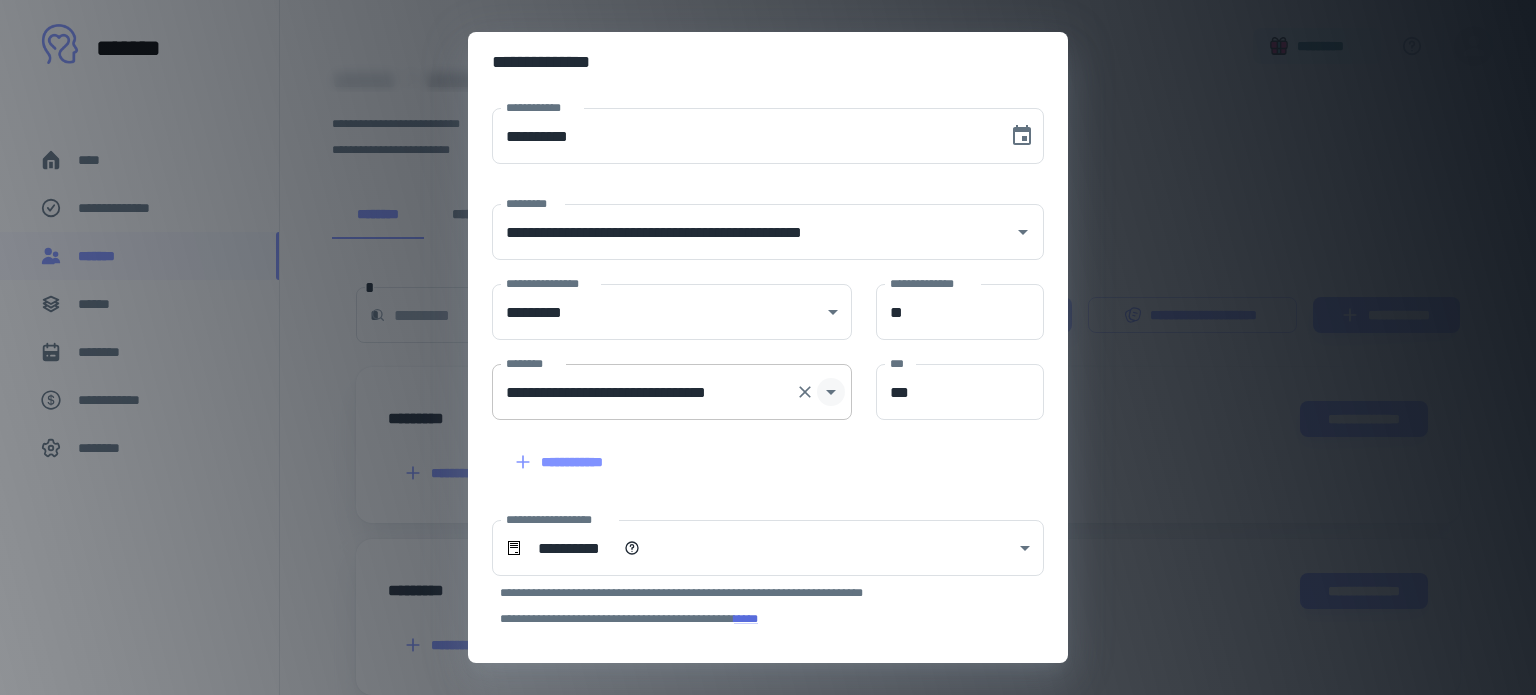 click 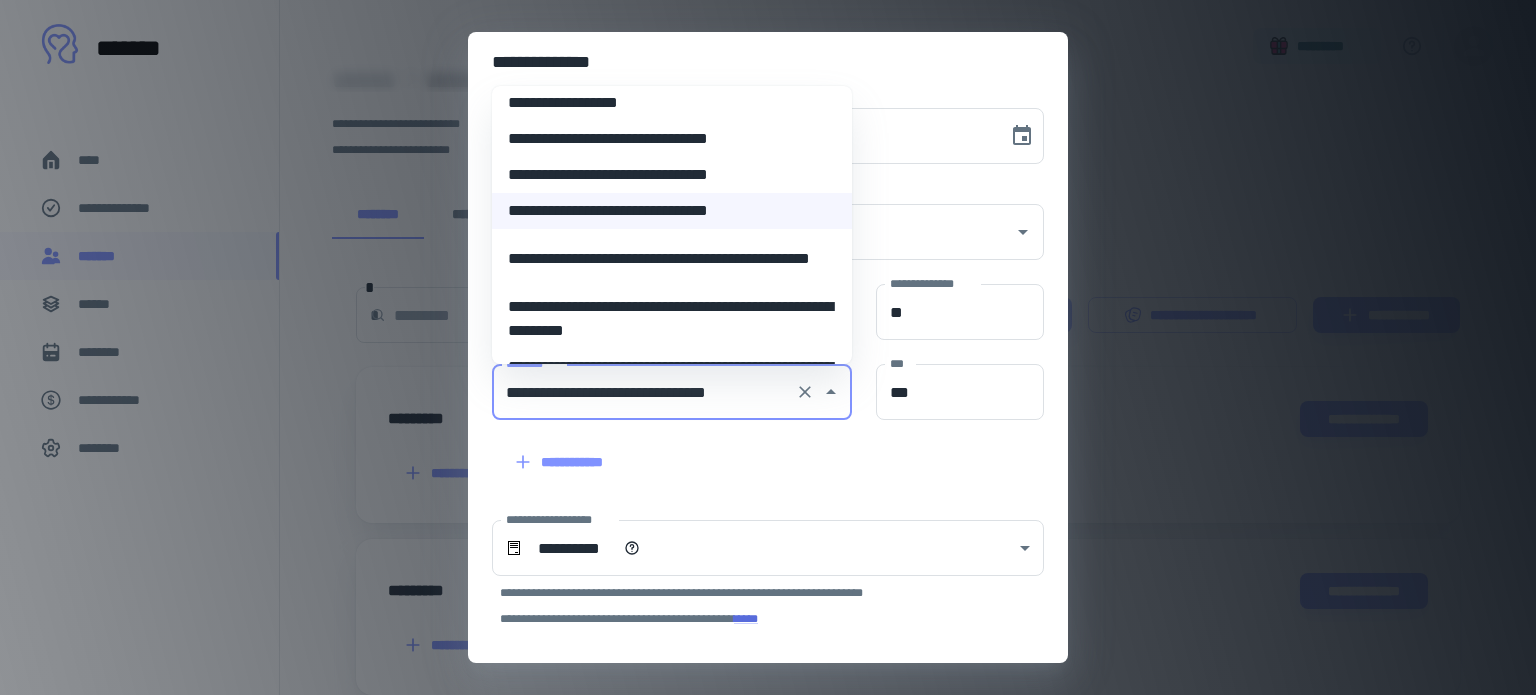 scroll, scrollTop: 123, scrollLeft: 0, axis: vertical 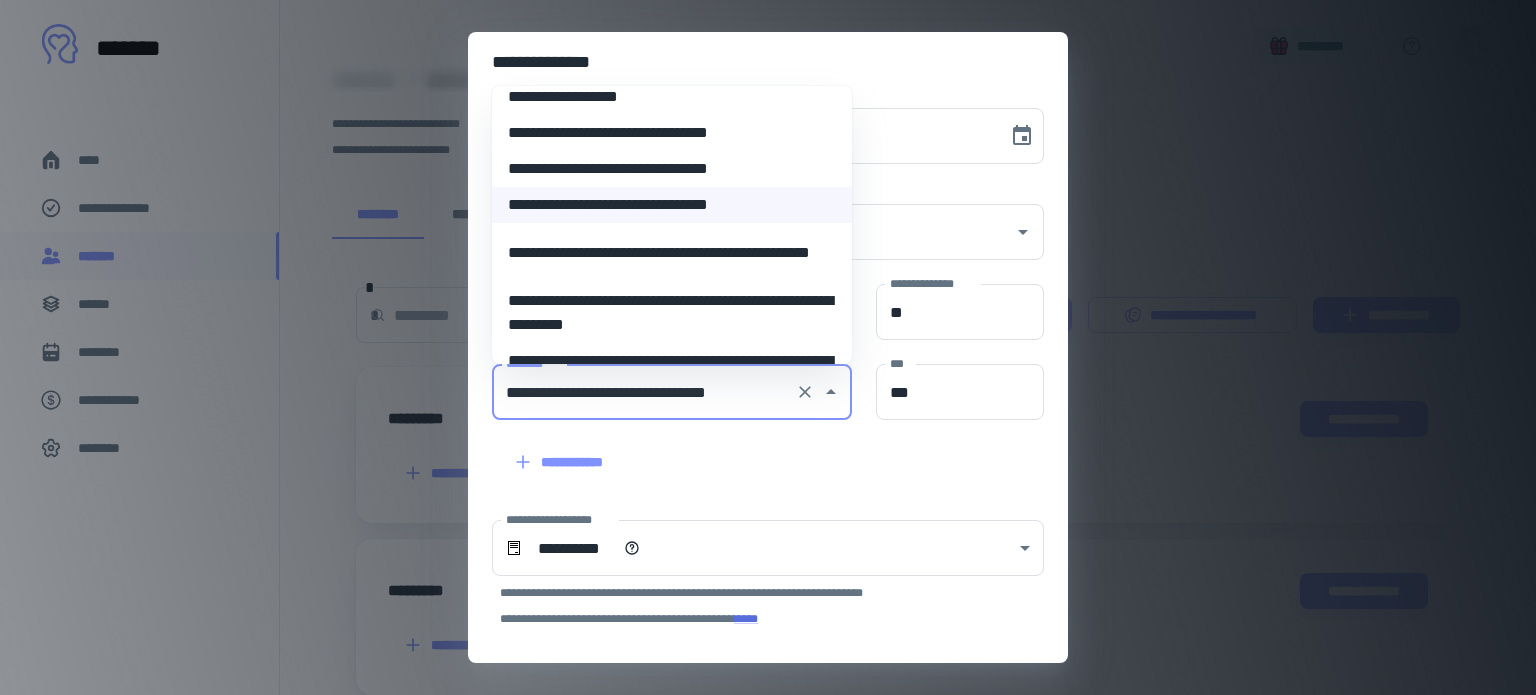 click on "[LOCATION]" at bounding box center (672, 313) 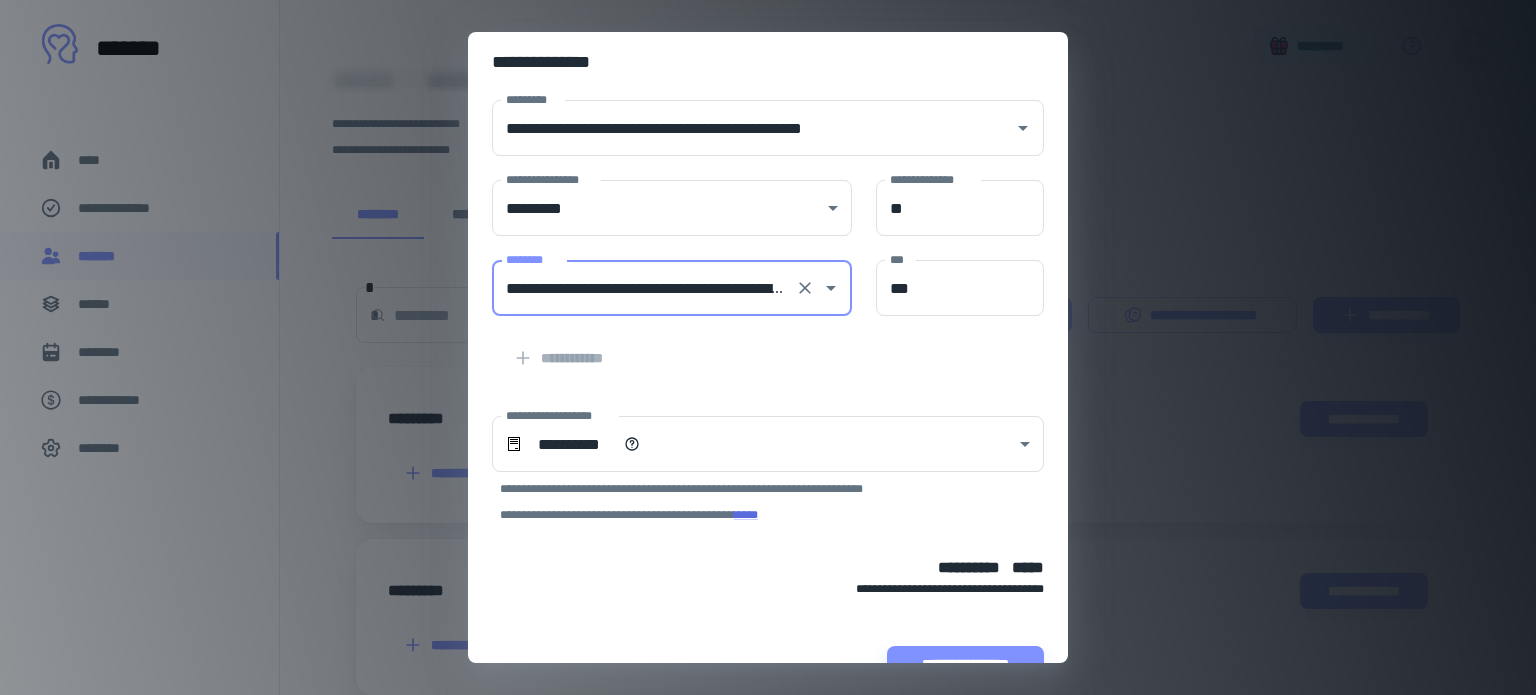 scroll, scrollTop: 143, scrollLeft: 0, axis: vertical 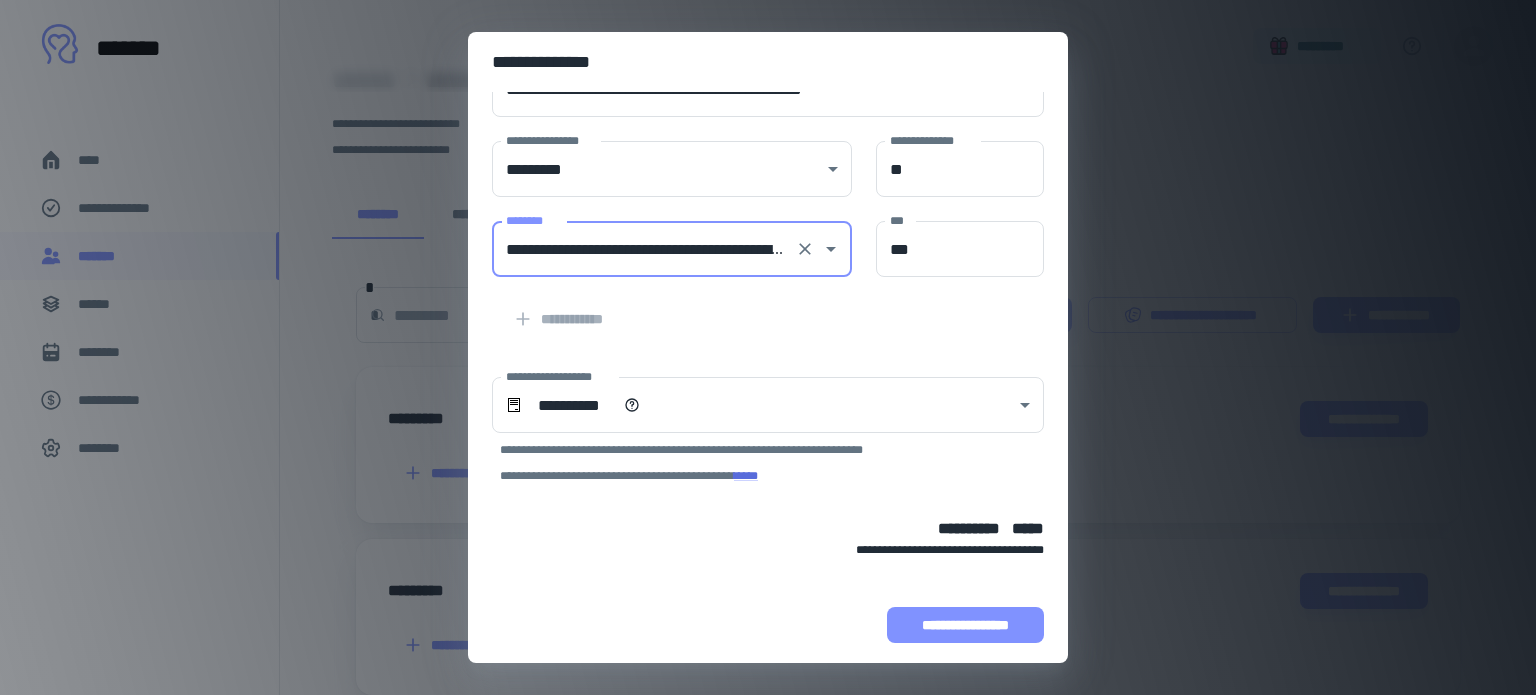 click on "**********" at bounding box center [965, 625] 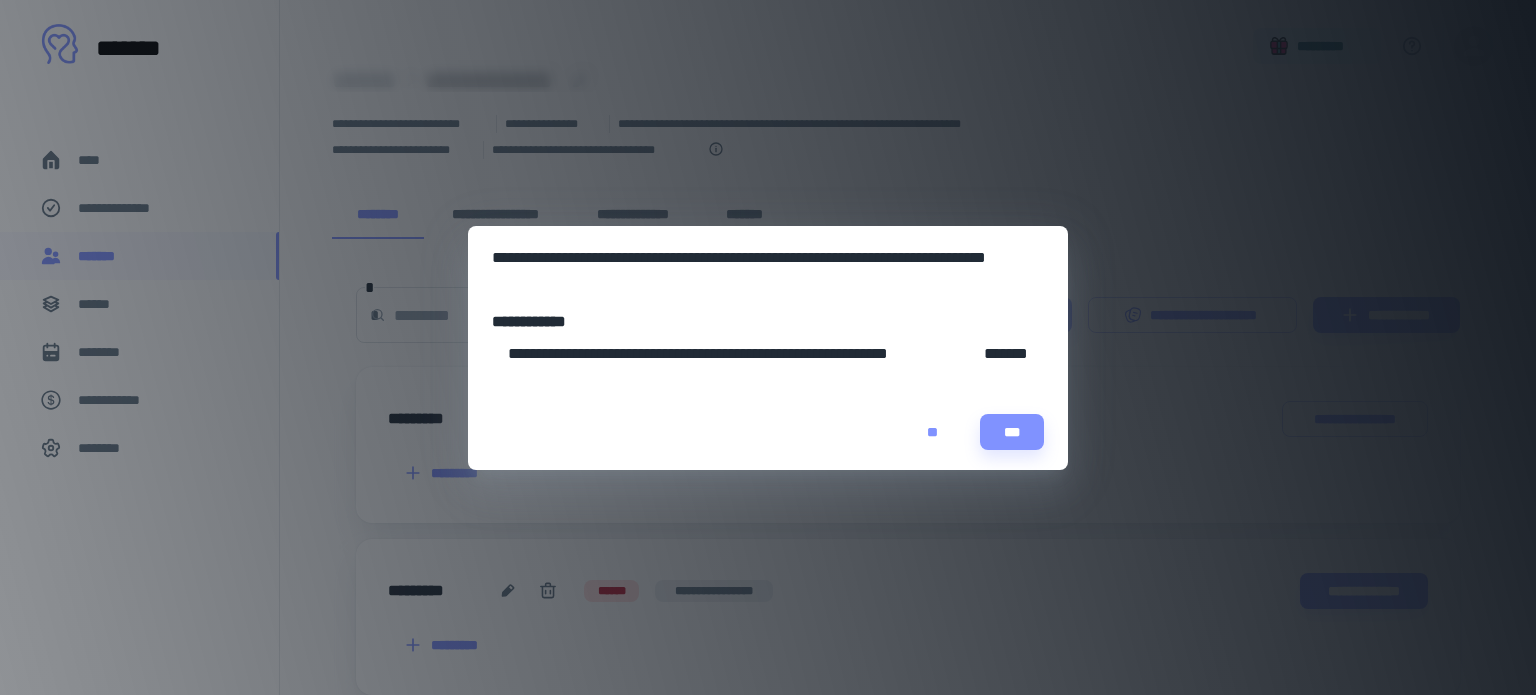 click on "**" at bounding box center (932, 432) 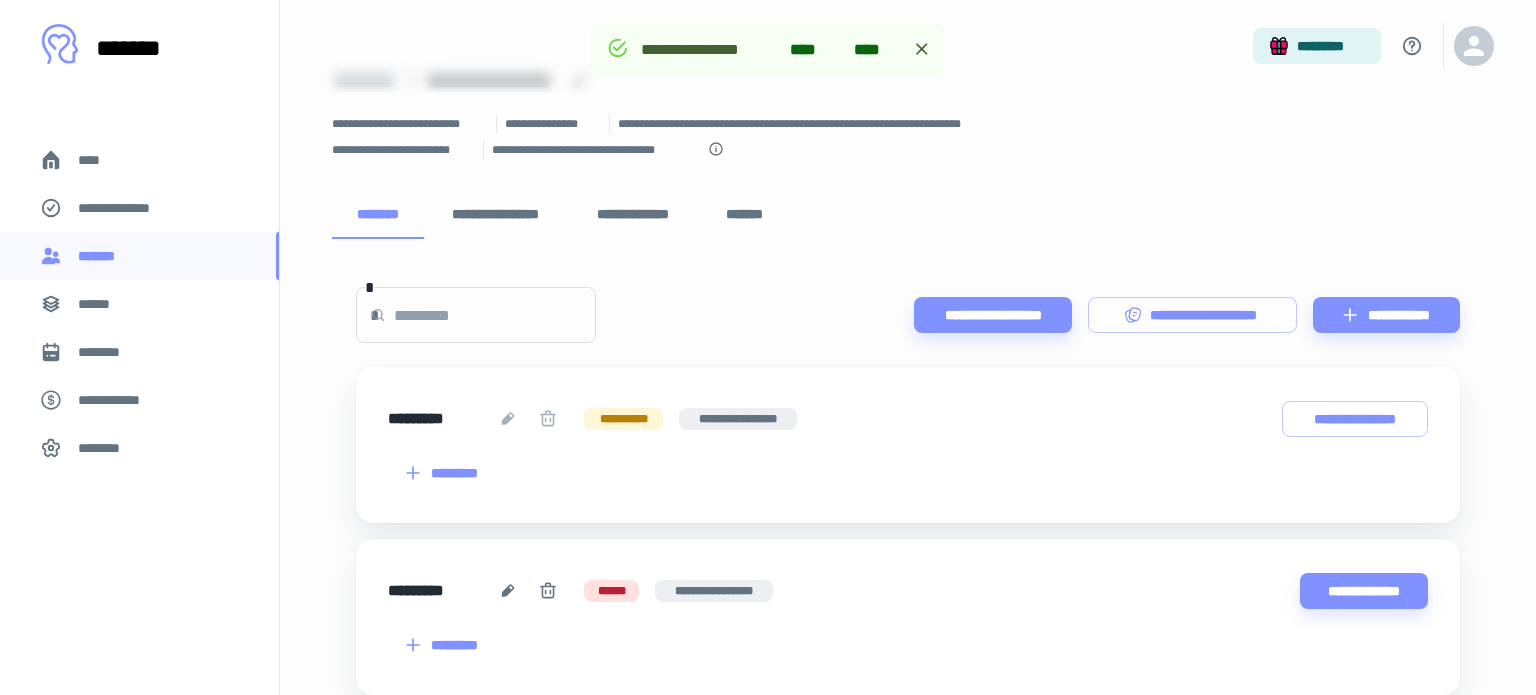 click on "[FIRST] [LAST]" at bounding box center (908, 315) 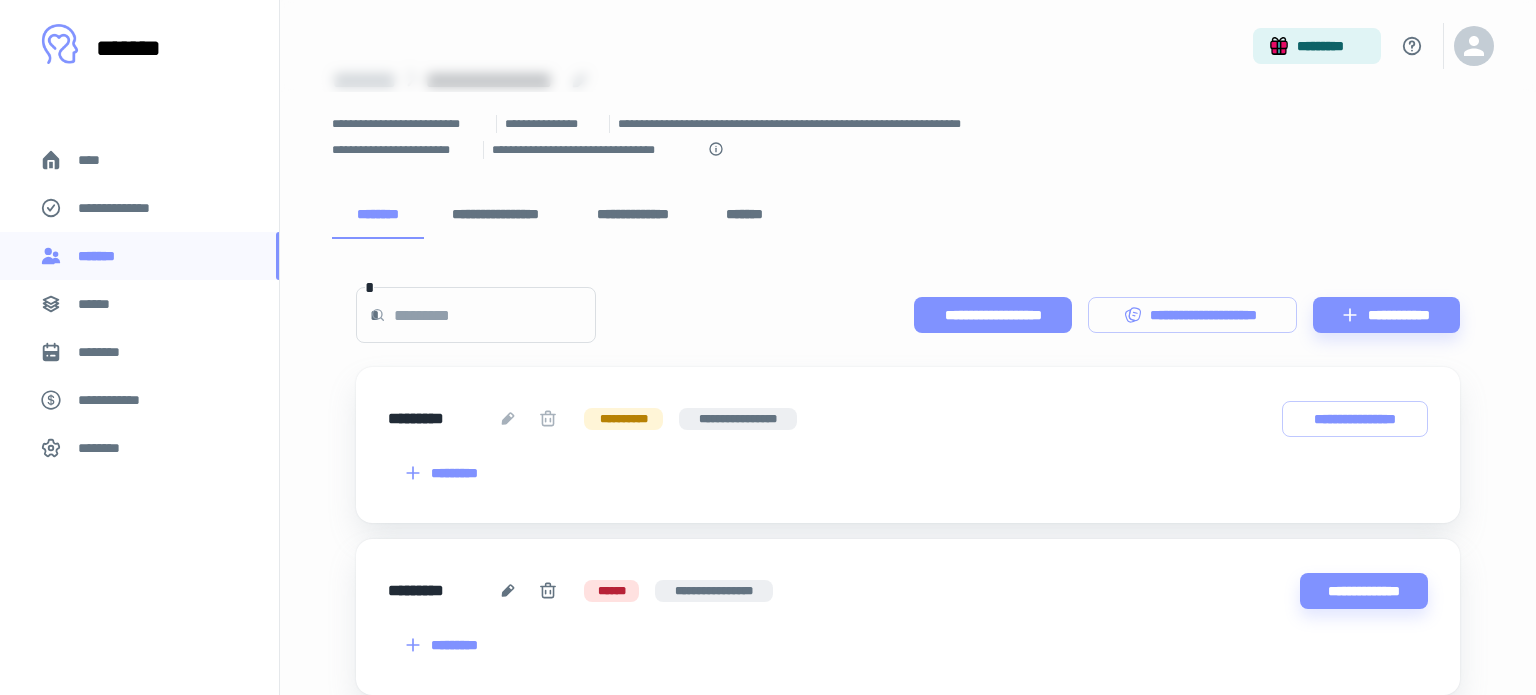 click on "**********" at bounding box center (992, 315) 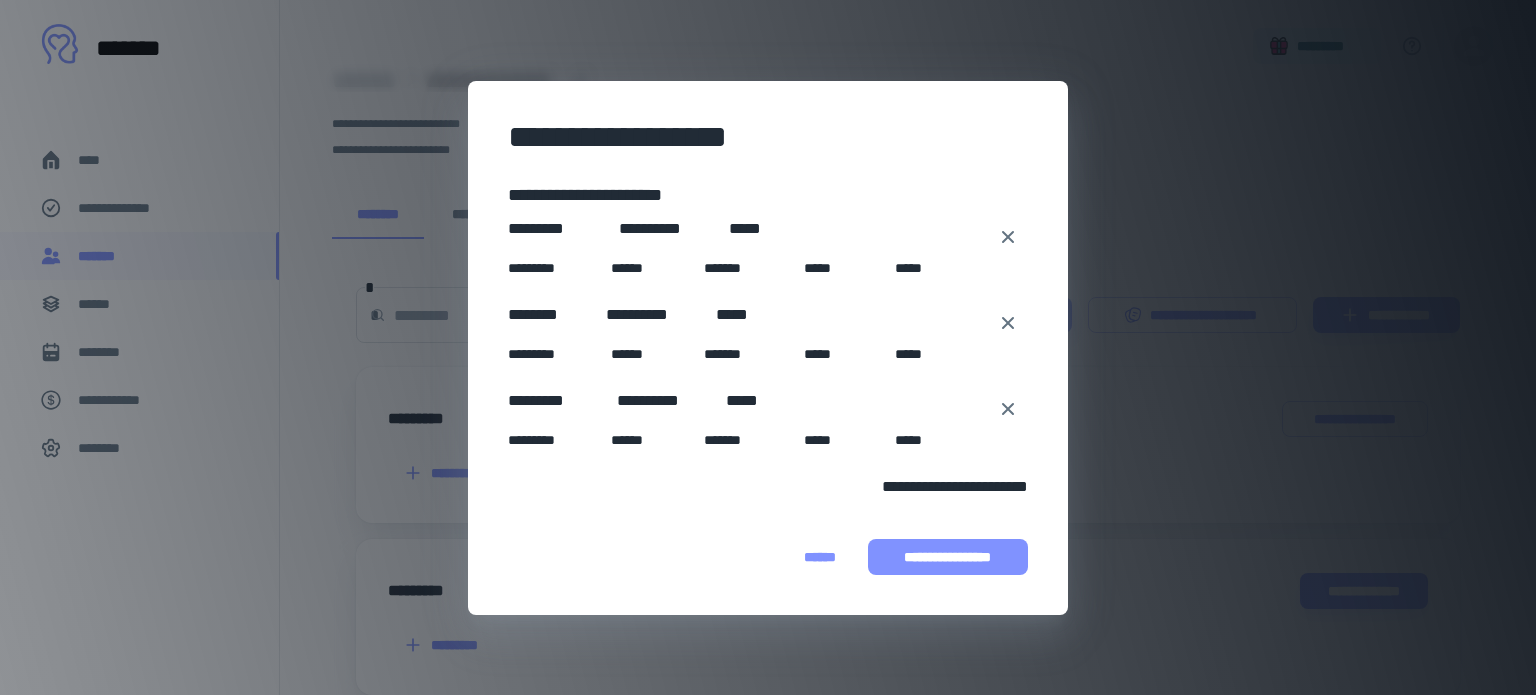 click on "**********" at bounding box center [948, 557] 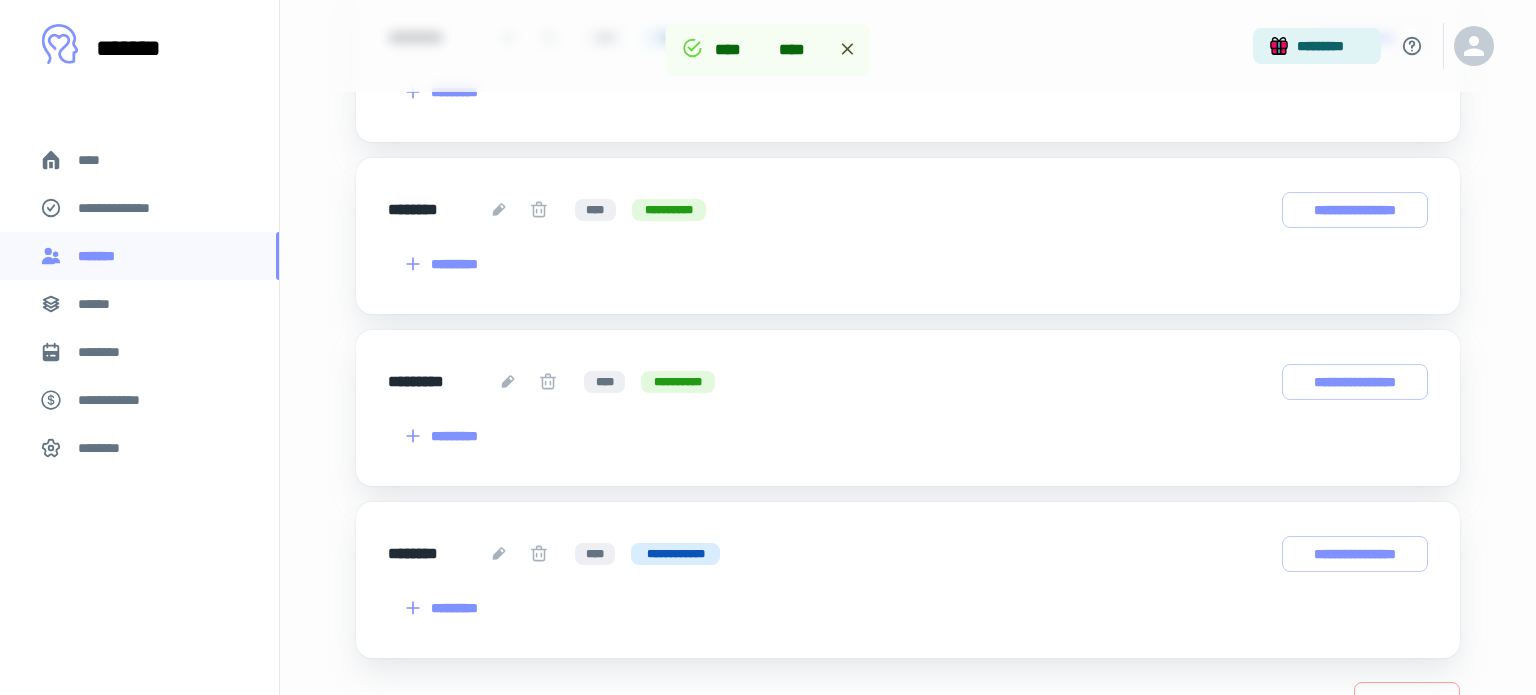 scroll, scrollTop: 1570, scrollLeft: 0, axis: vertical 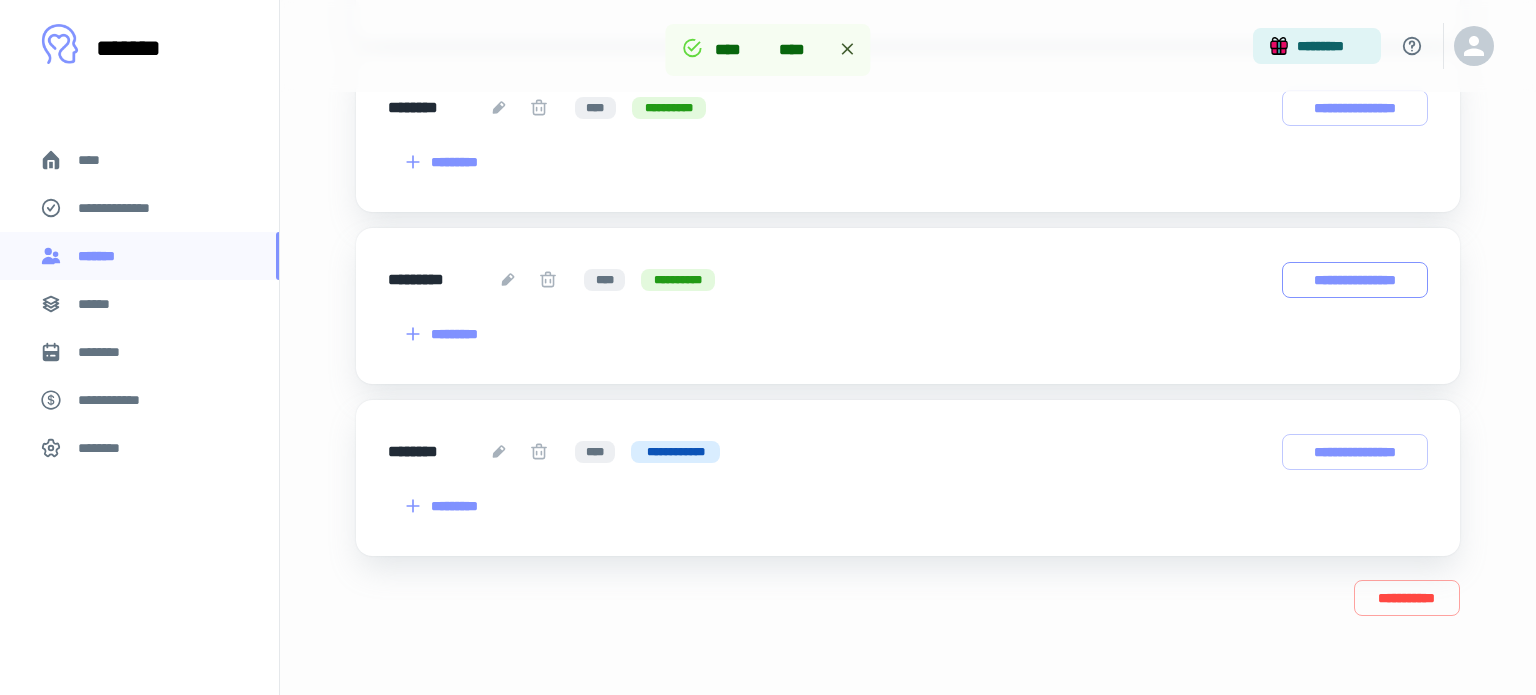 click on "**********" at bounding box center (1355, 280) 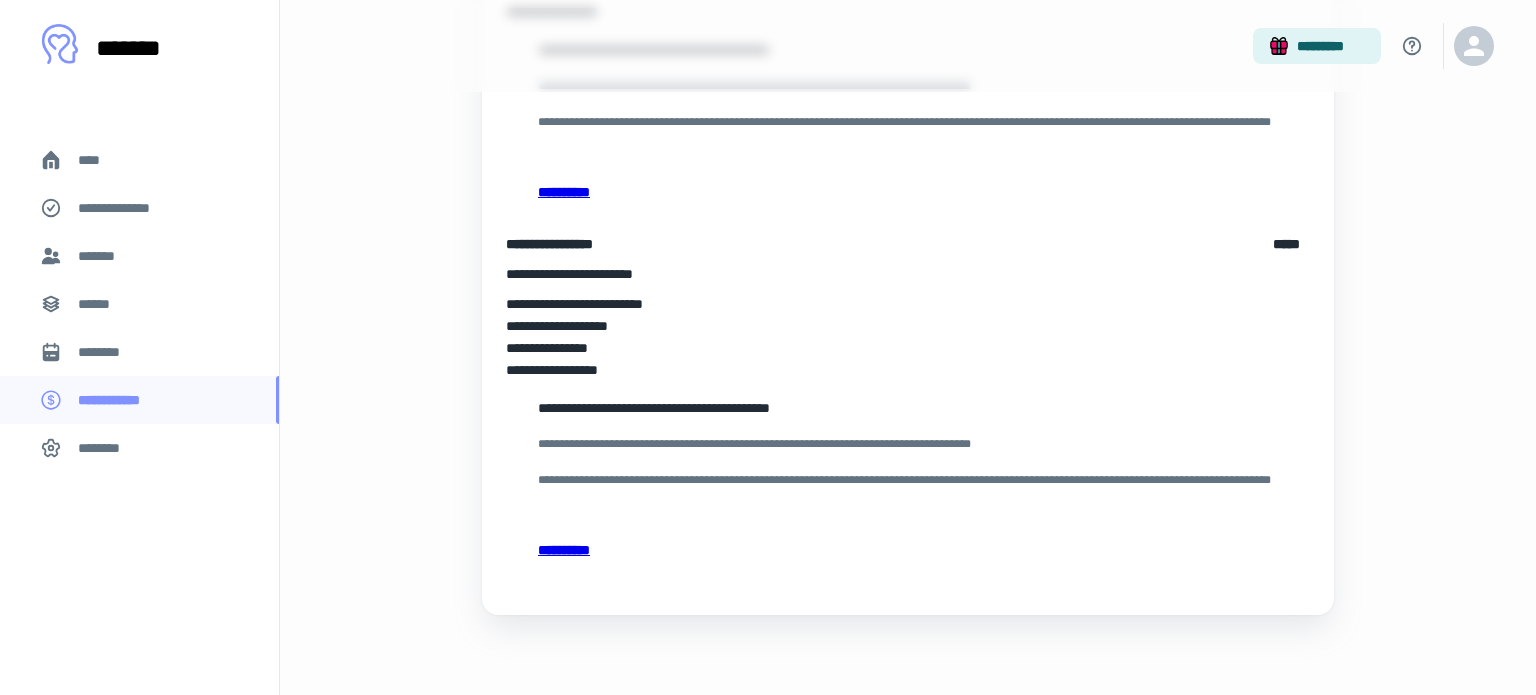 scroll, scrollTop: 0, scrollLeft: 0, axis: both 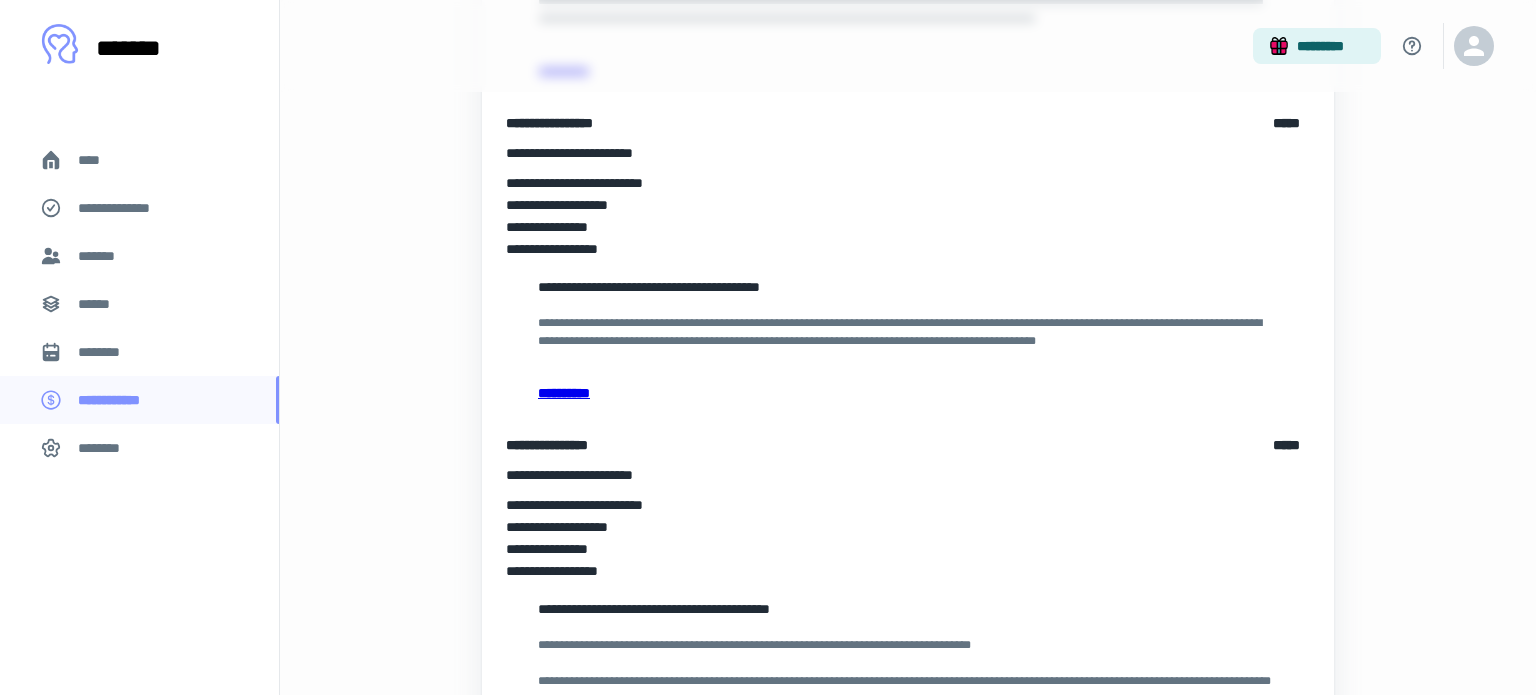 click on "**********" at bounding box center (908, 571) 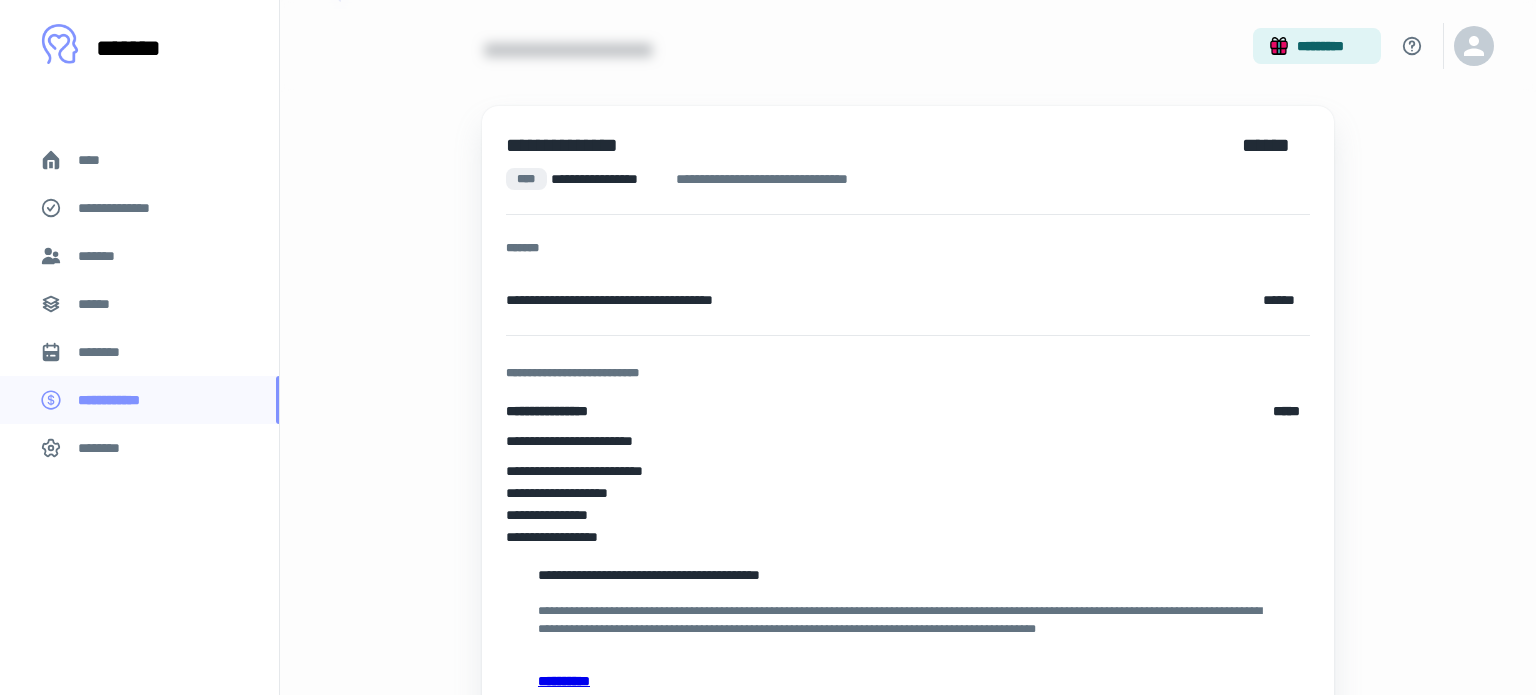 scroll, scrollTop: 0, scrollLeft: 0, axis: both 